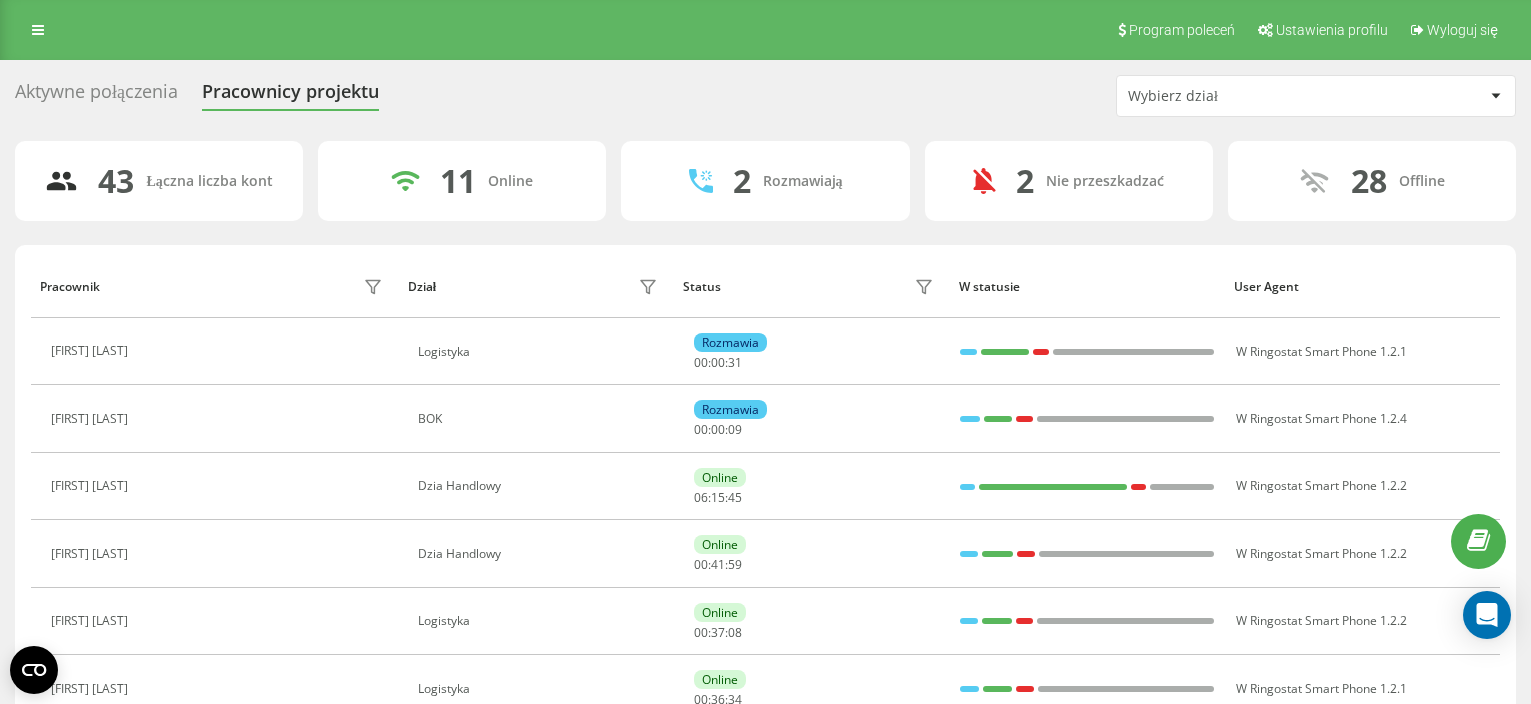 scroll, scrollTop: 0, scrollLeft: 0, axis: both 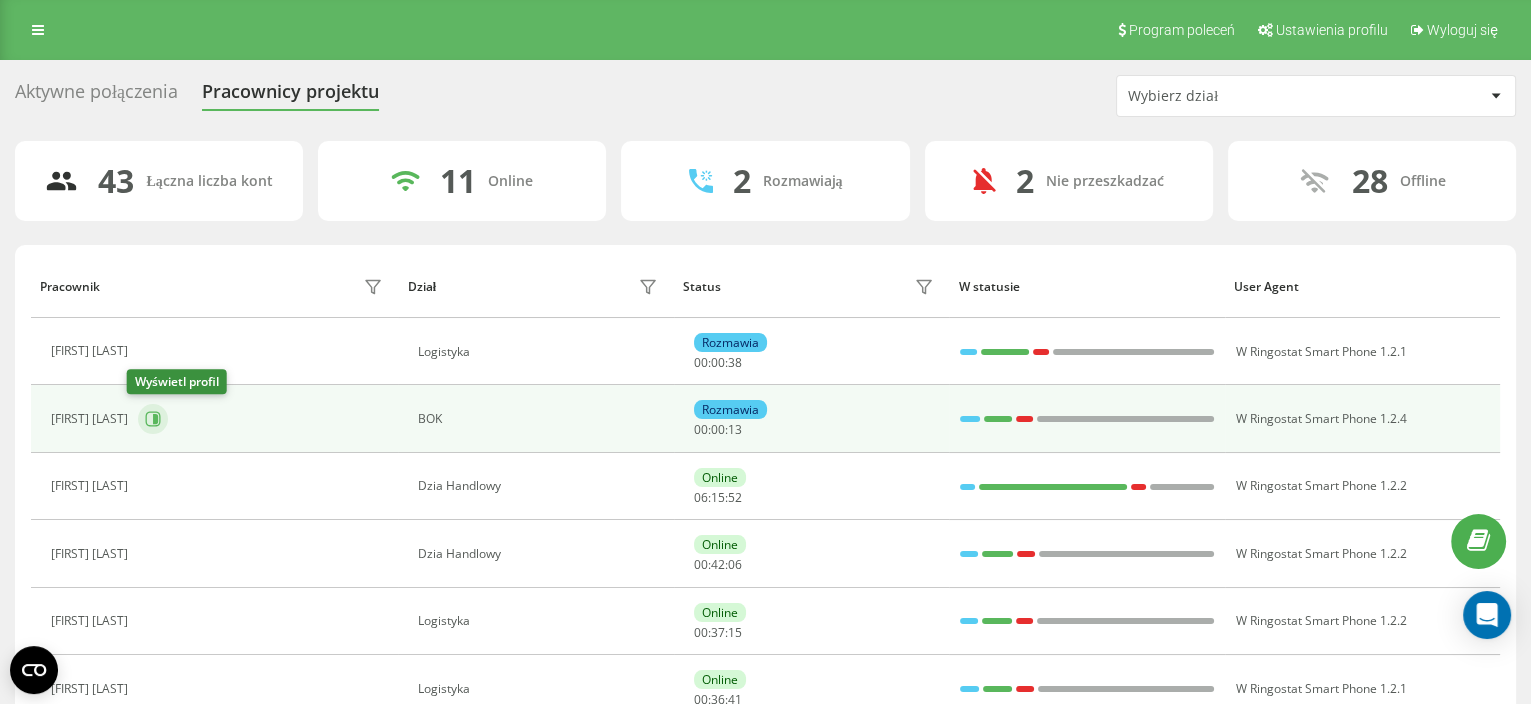 click at bounding box center [153, 419] 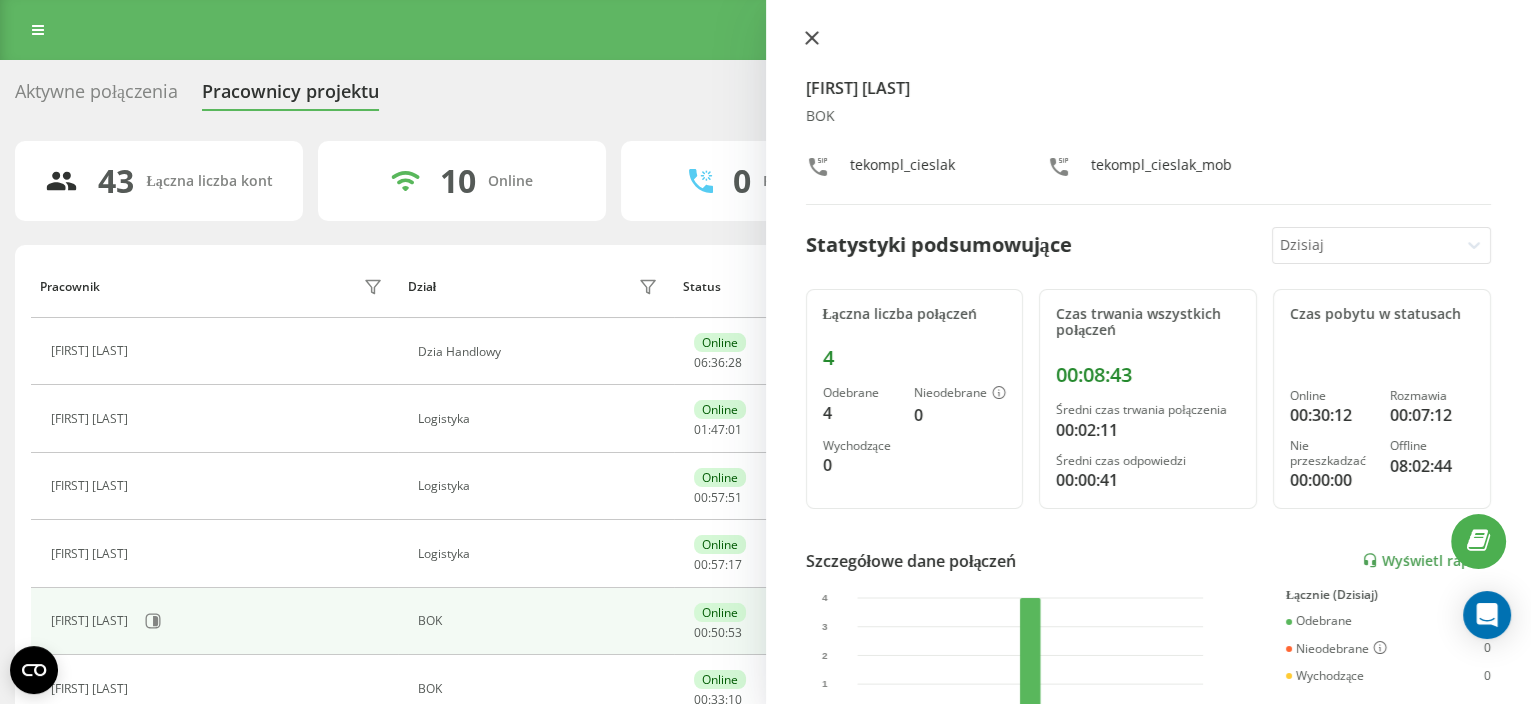 click 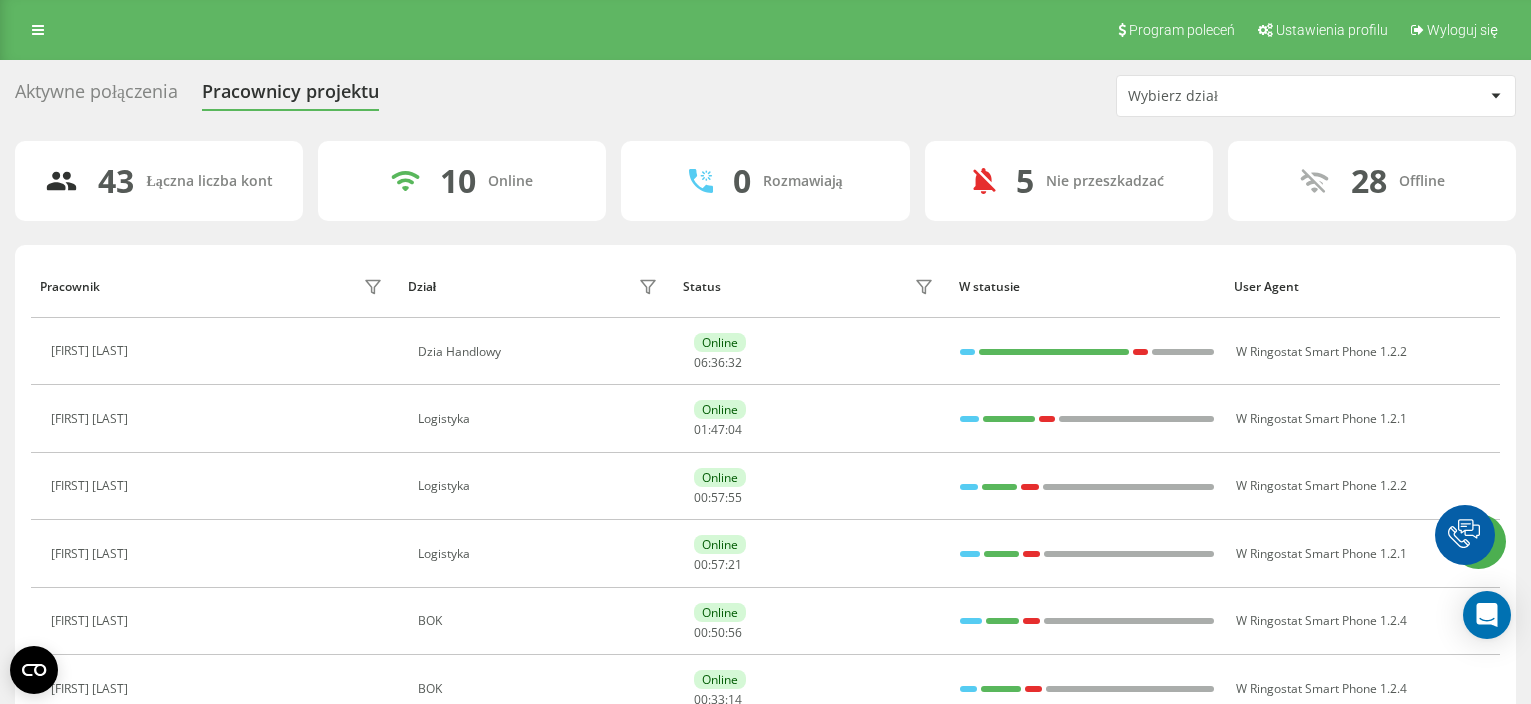 scroll, scrollTop: 0, scrollLeft: 0, axis: both 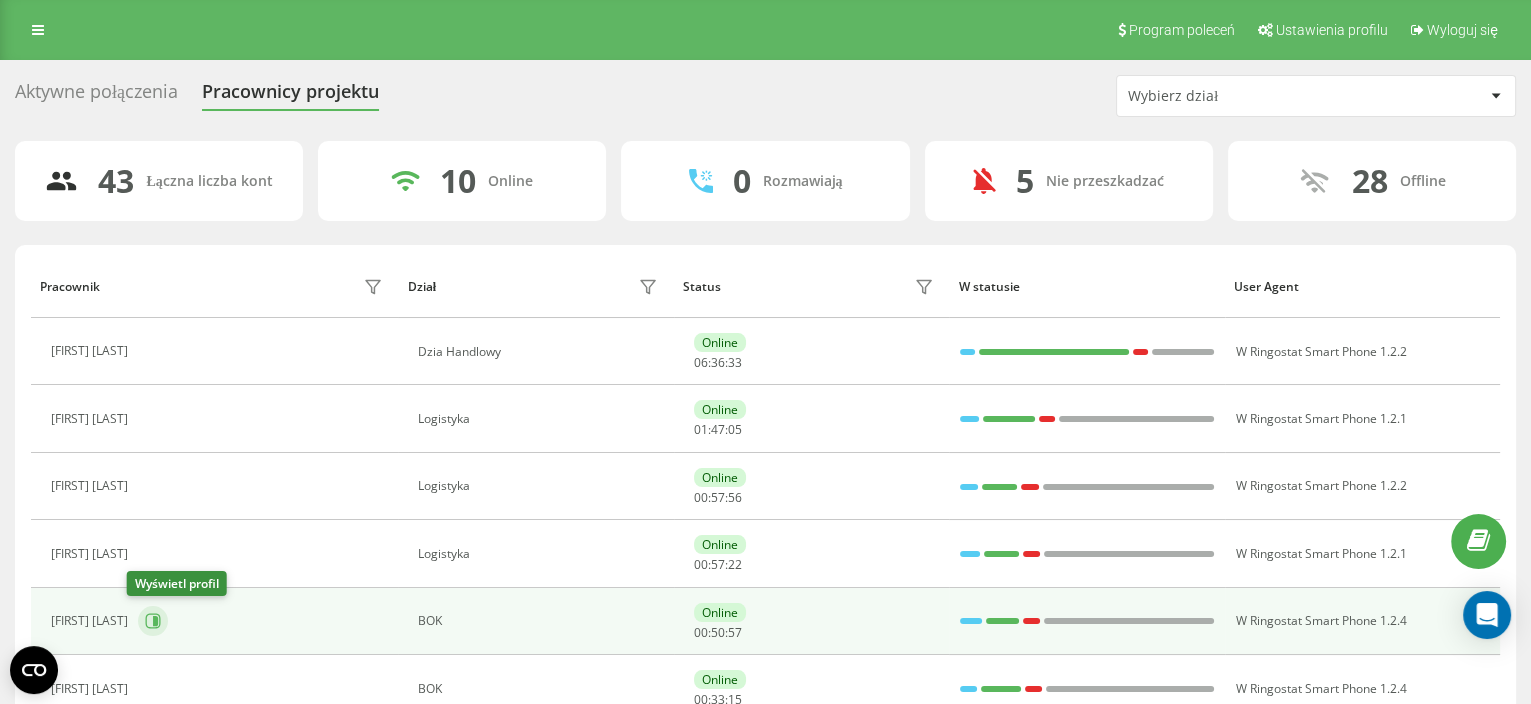 click at bounding box center [153, 621] 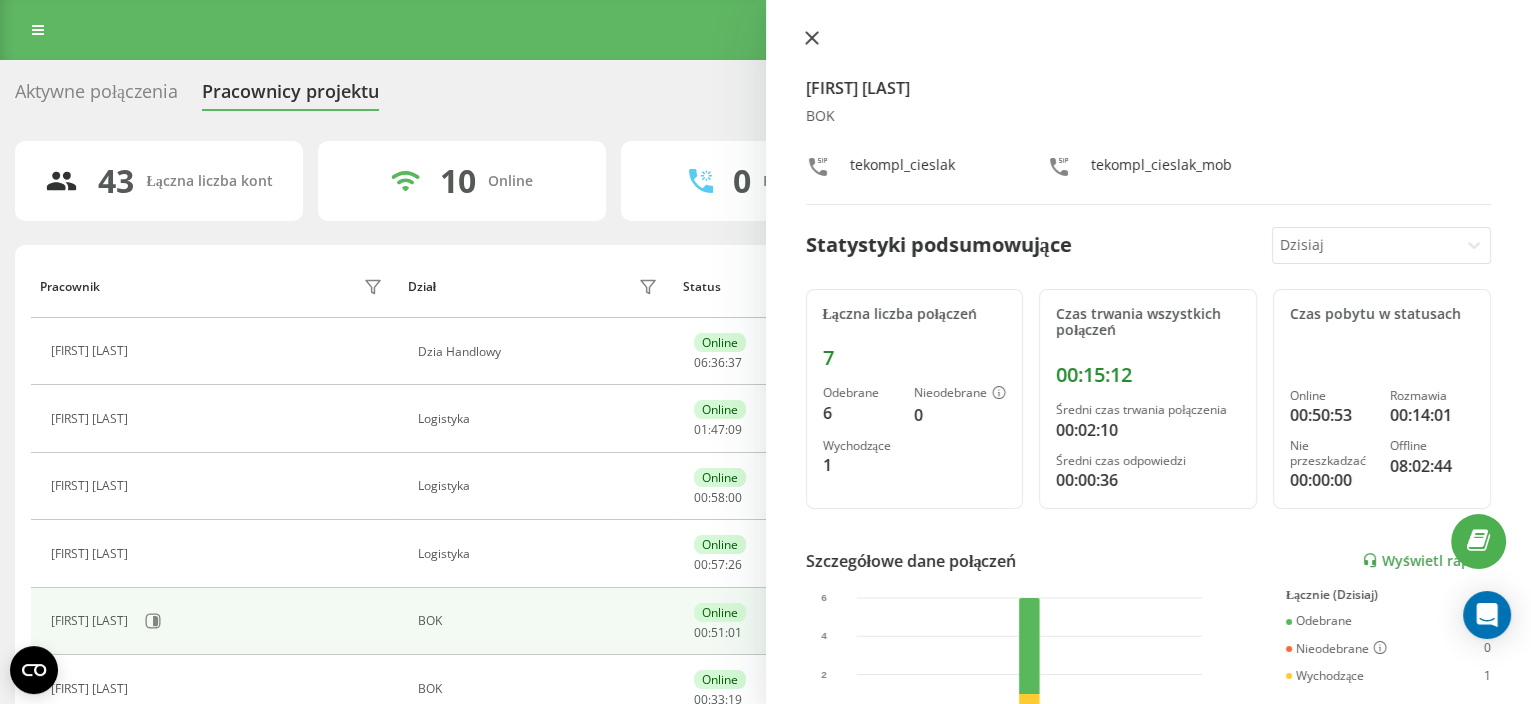 click 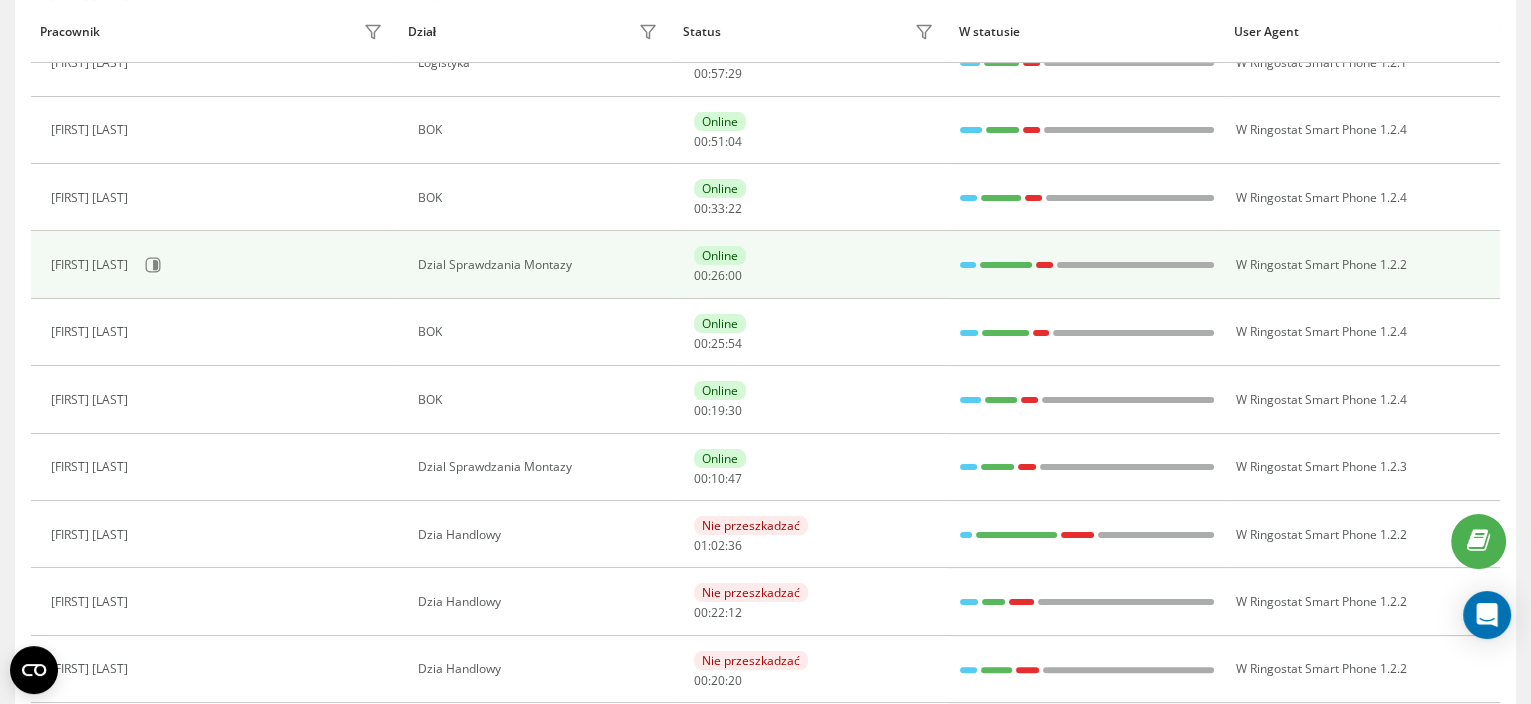 scroll, scrollTop: 499, scrollLeft: 0, axis: vertical 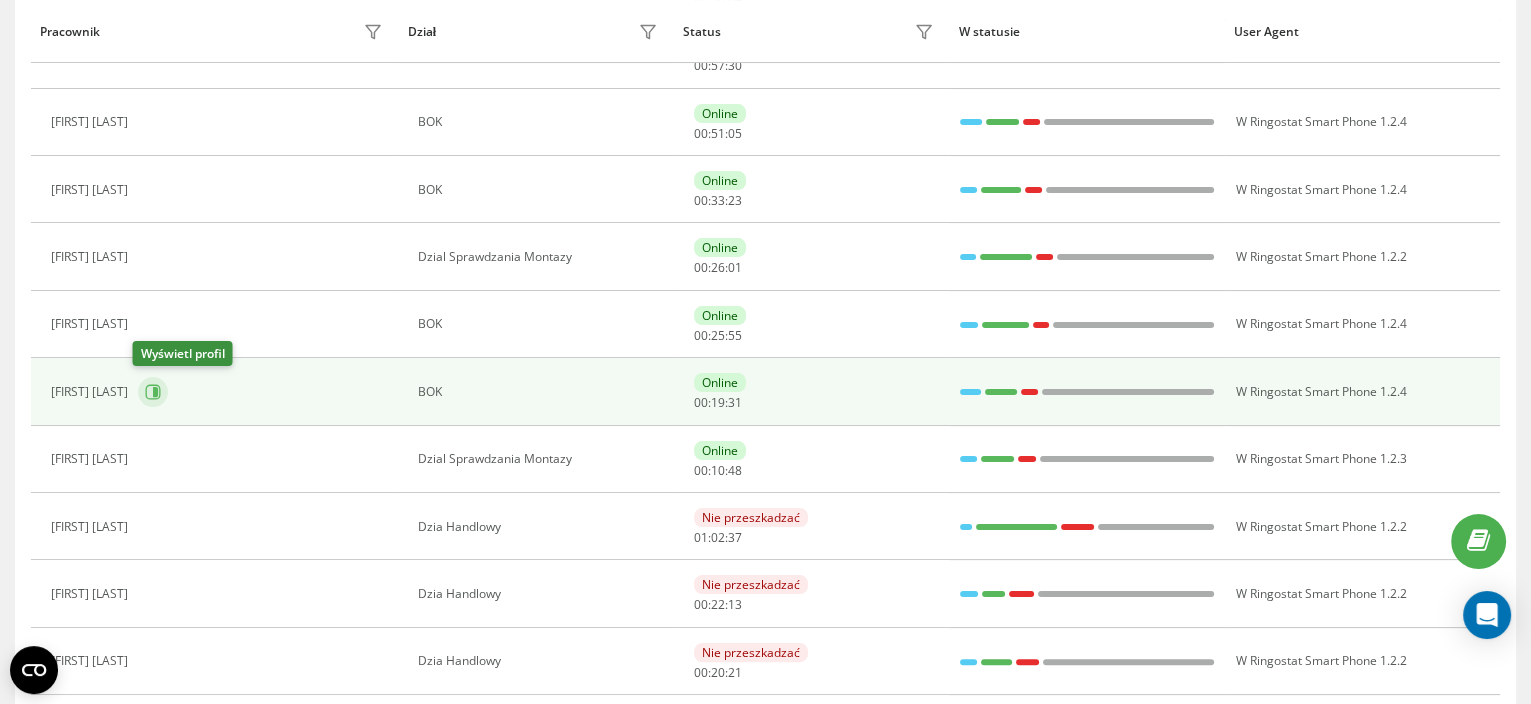 click 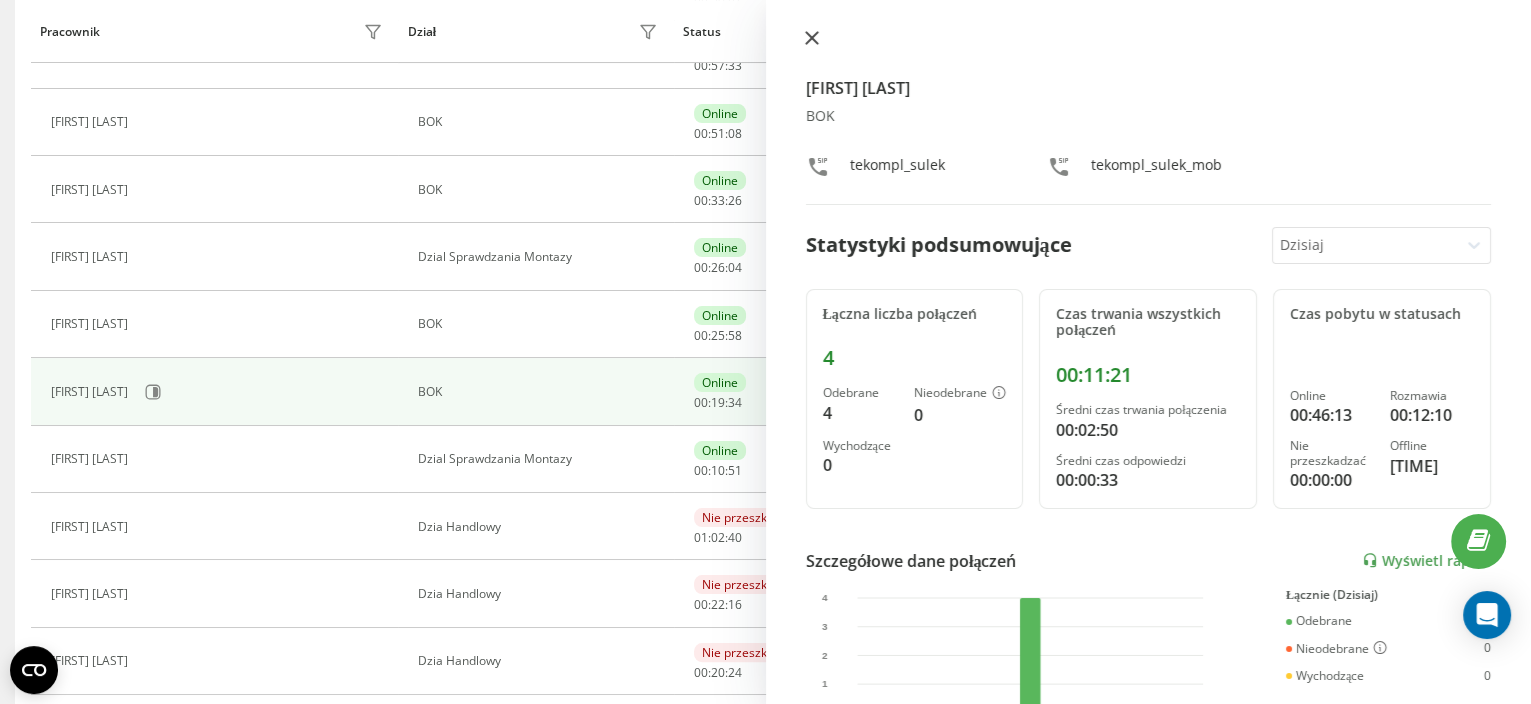 click 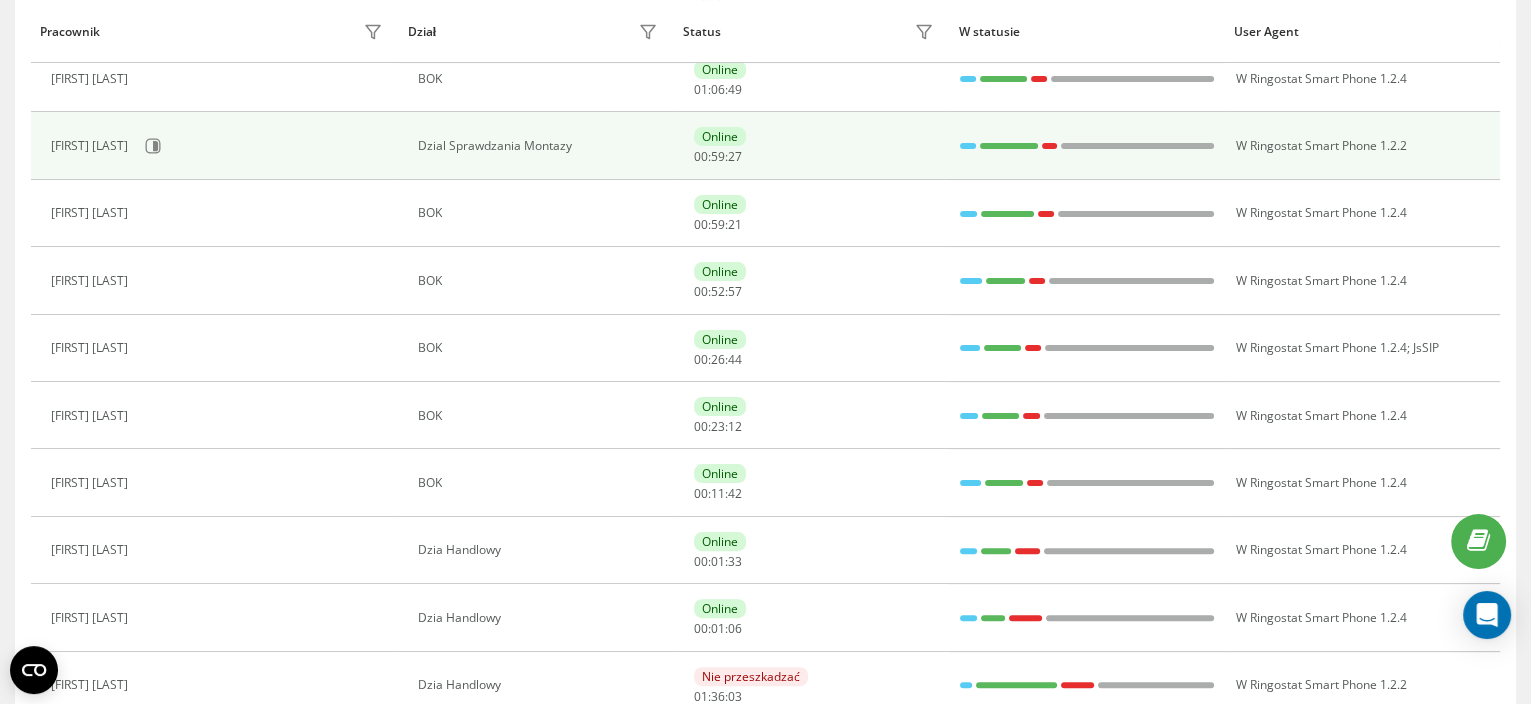scroll, scrollTop: 673, scrollLeft: 0, axis: vertical 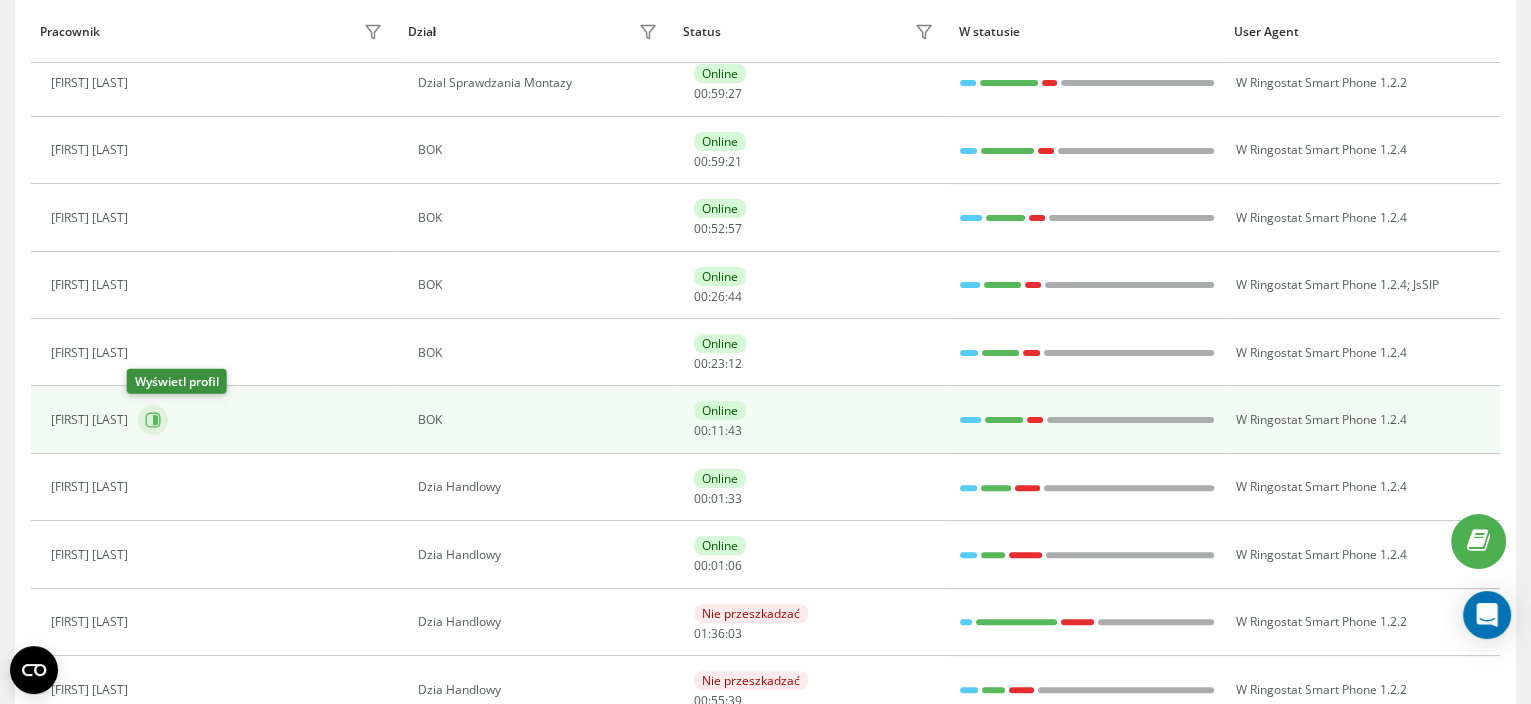 click 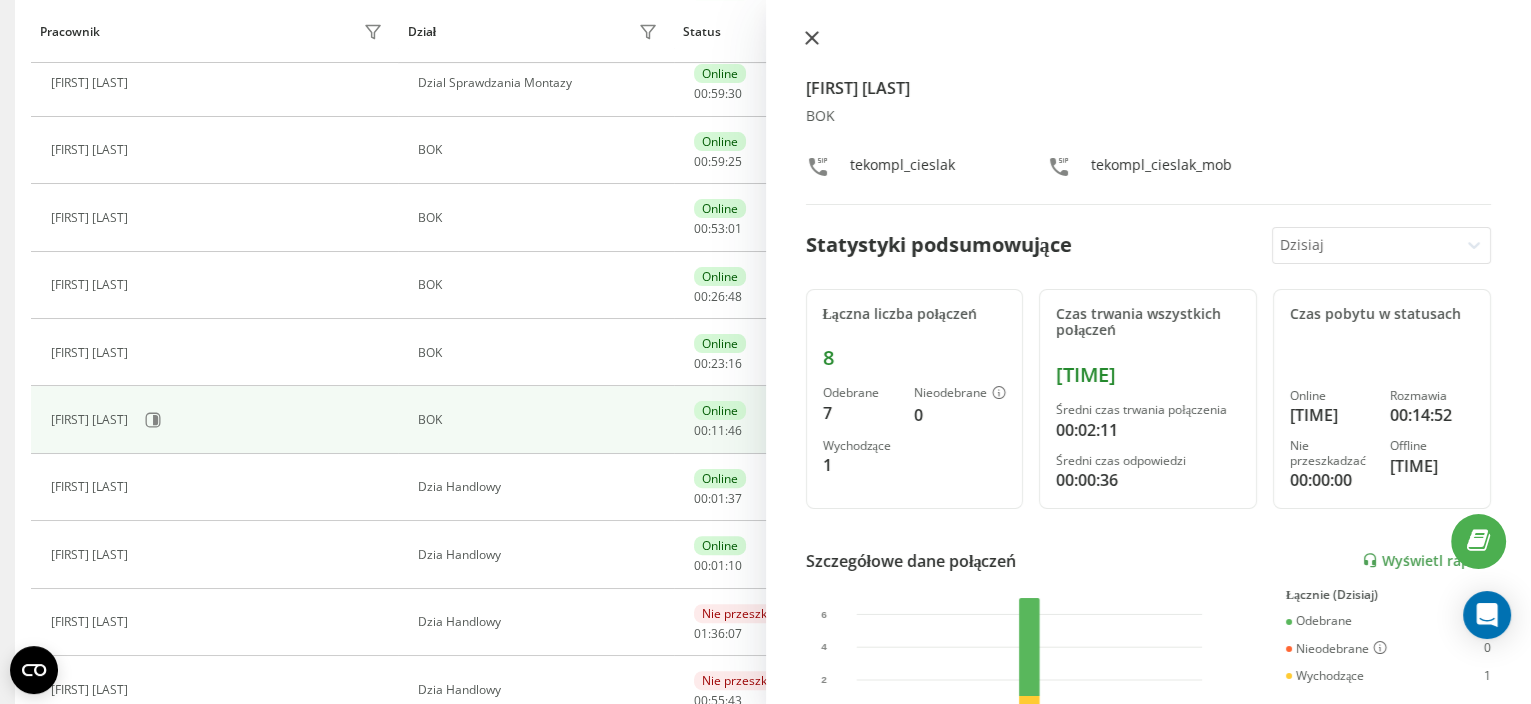 click 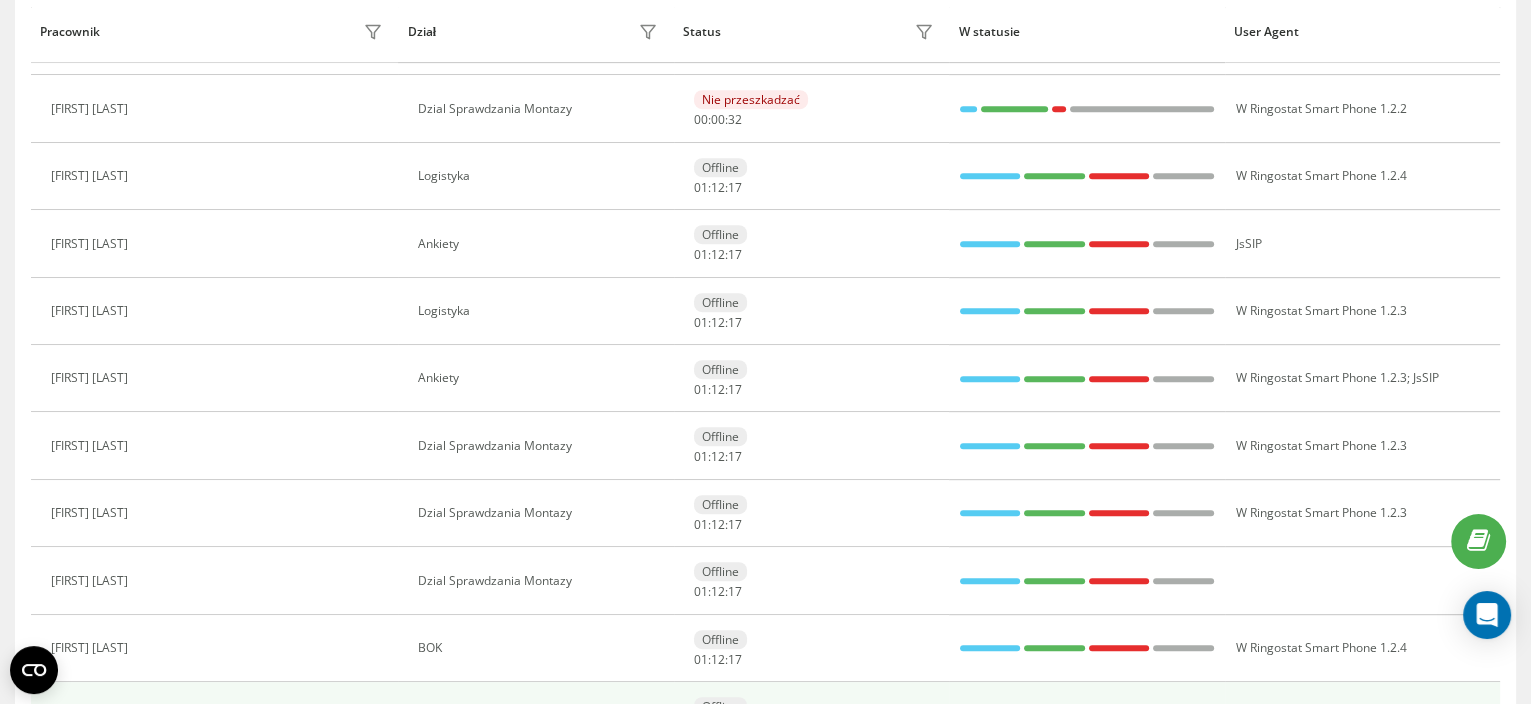 scroll, scrollTop: 1369, scrollLeft: 0, axis: vertical 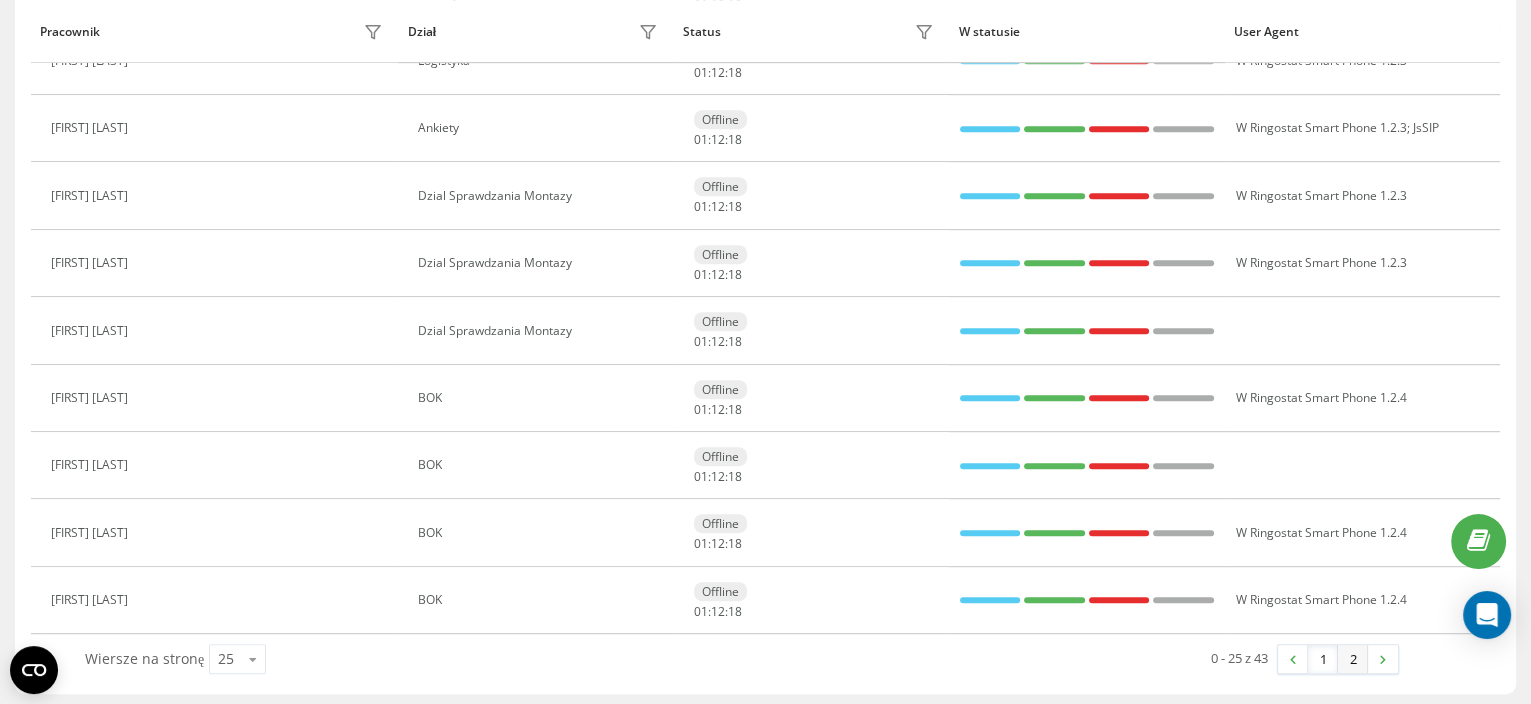 click on "2" at bounding box center (1353, 659) 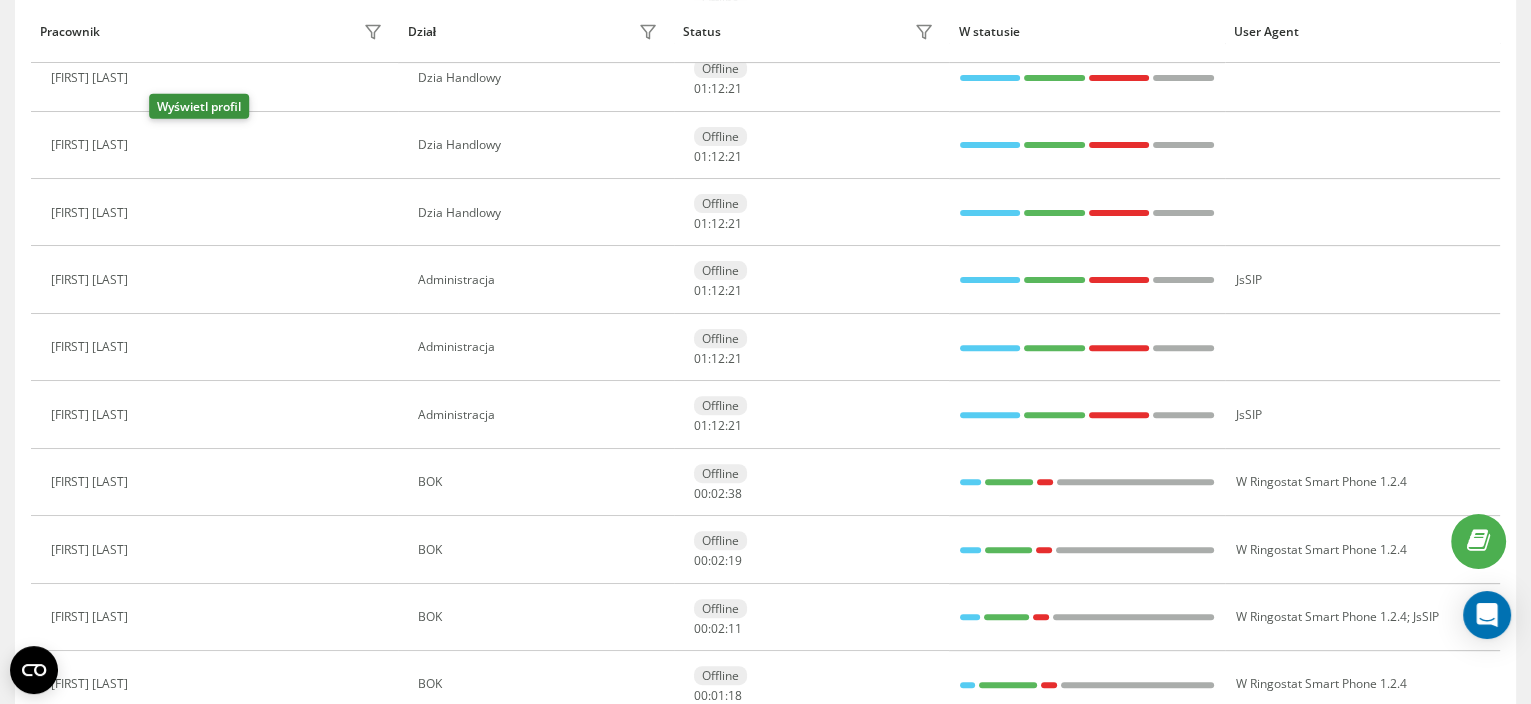 scroll, scrollTop: 898, scrollLeft: 0, axis: vertical 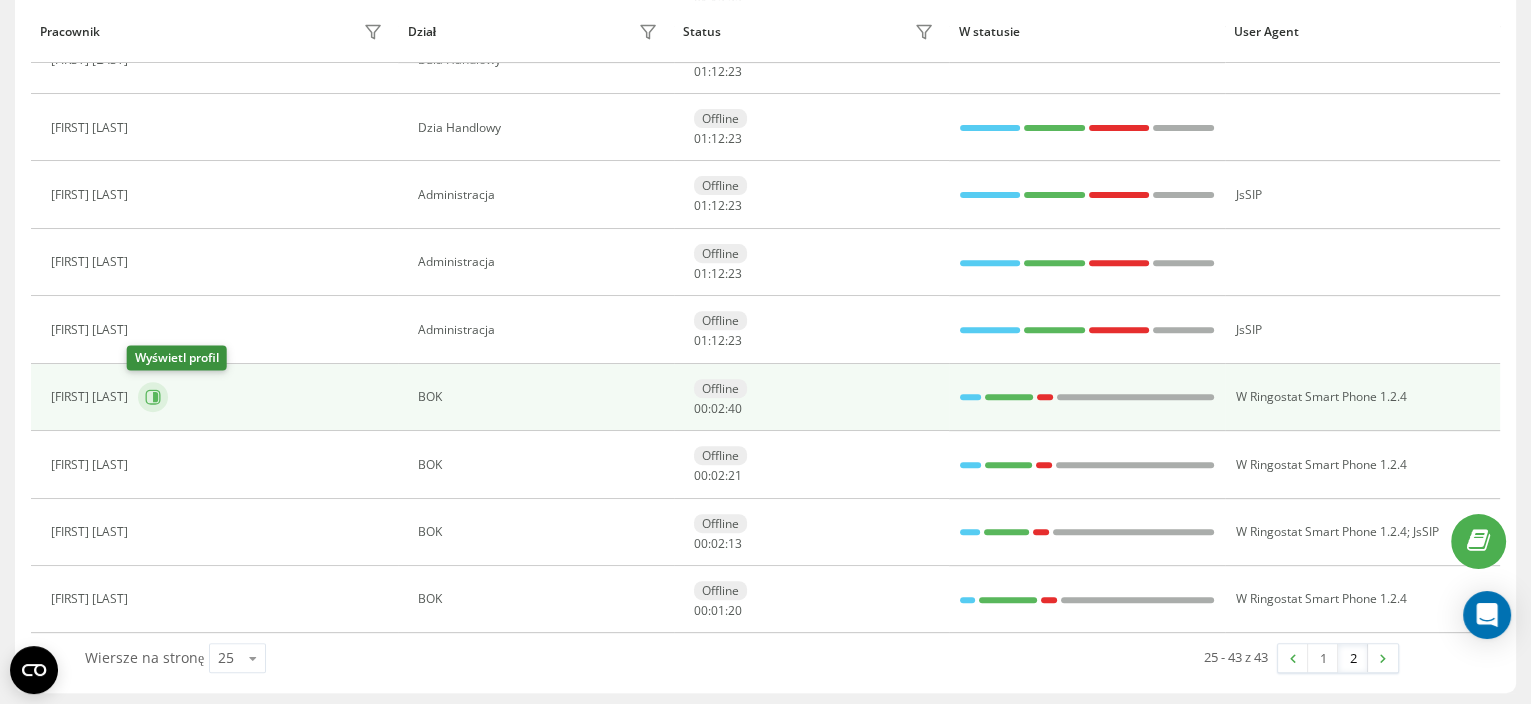 click 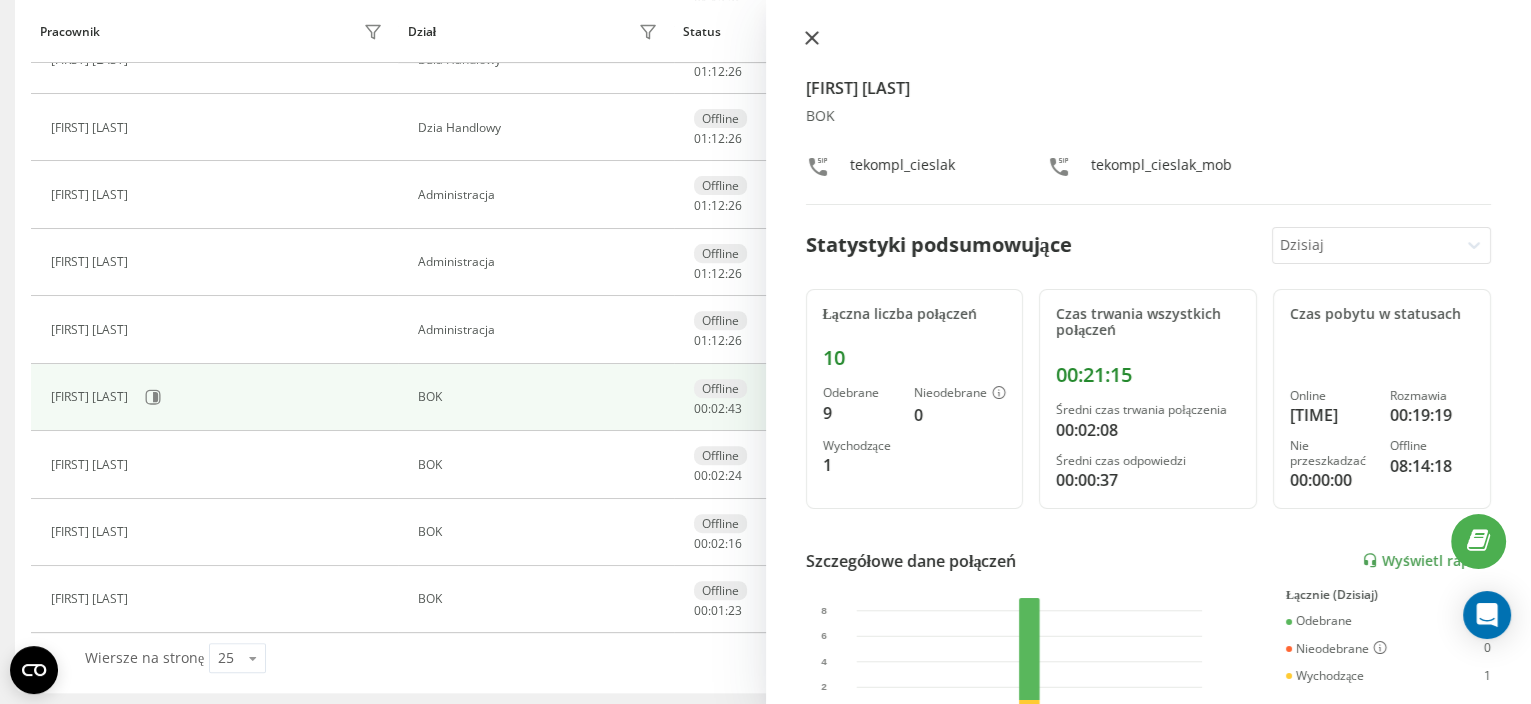 click at bounding box center (812, 39) 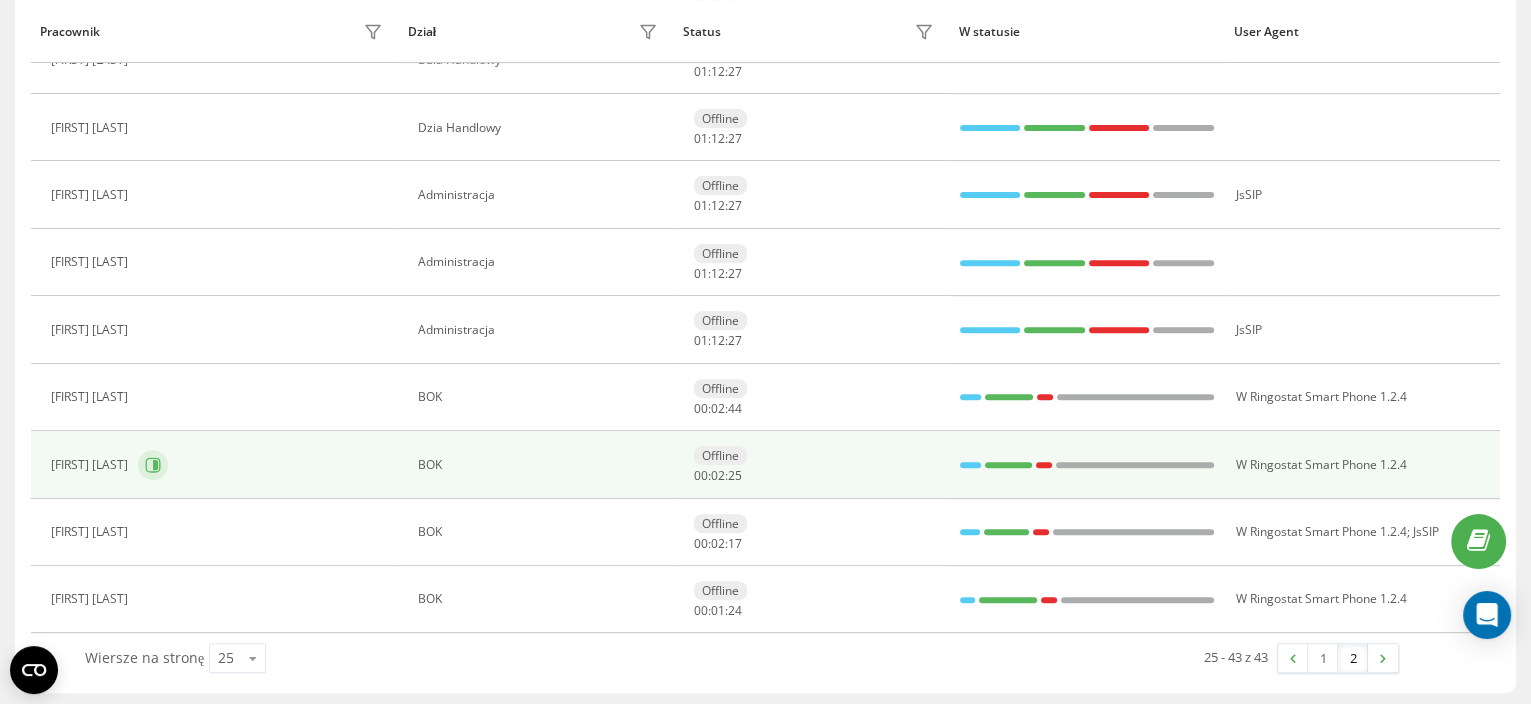 click at bounding box center (153, 465) 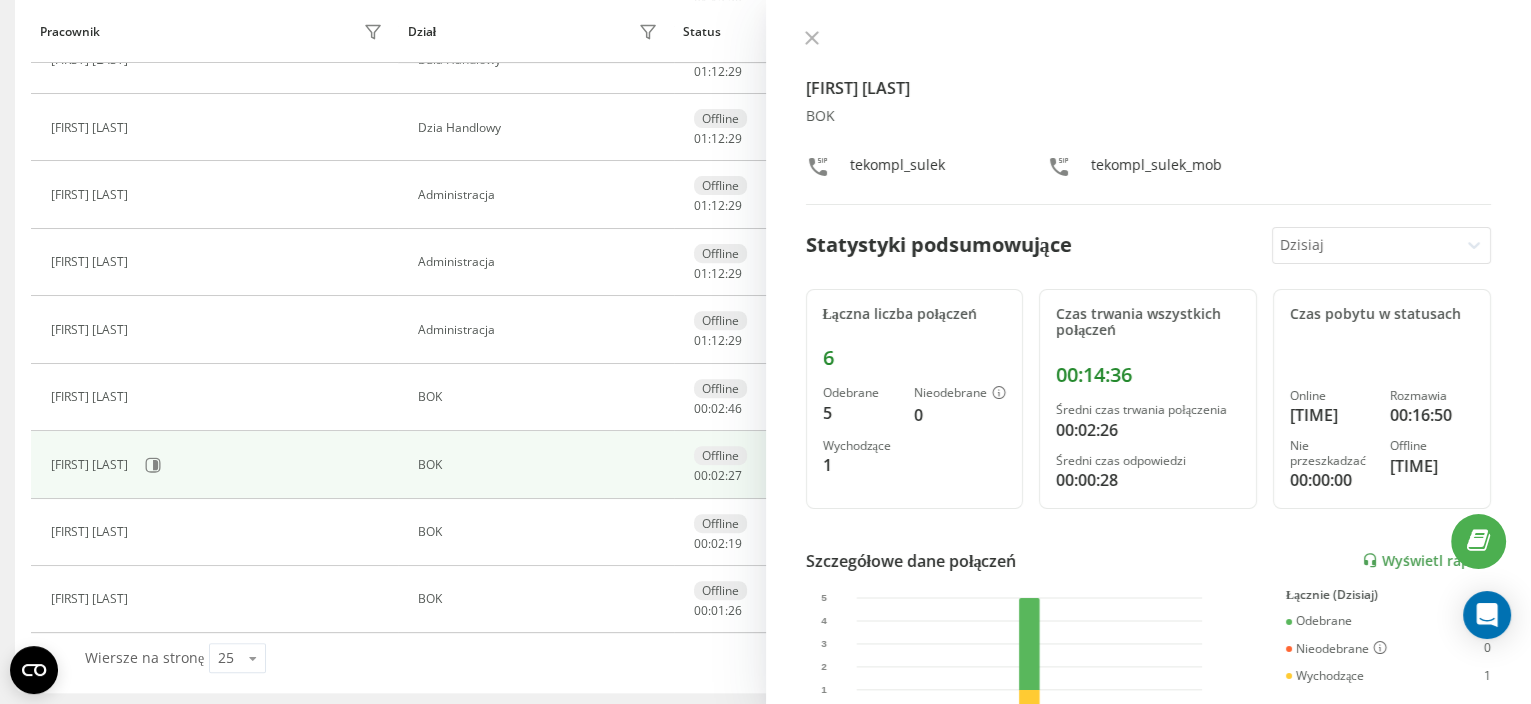 click on "Kacper Sułek BOK tekompl_sulek tekompl_sulek_mob Statystyki podsumowujące Dzisiaj Łączna liczba połączeń 6 Odebrane 5 Nieodebrane 0 Wychodzące 1 Czas trwania wszystkich połączeń 00:14:36 Średni czas trwania połączenia 00:02:26 Średni czas odpowiedzi 00:00:28 Czas pobytu w statusach Online 01:50:27 Rozmawia 00:16:50 Nie przeszkadzać 00:00:00 Offline 08:15:28 Szczegółowe dane połączeń Wyświetl raport 5 sie 0 1 2 3 4 5 Łącznie (Dzisiaj) Odebrane 5 Nieodebrane 0 Wychodzące 1   Wyświetl szczegóły Szczegółowe dane o statusie 5 sie Łącznie (Dzisiaj) Online 01:50:27 Rozmawia 00:16:50 Nie przeszkadzać 00:00:00 Offline 08:15:28   Wyświetl szczegóły" at bounding box center (1149, 352) 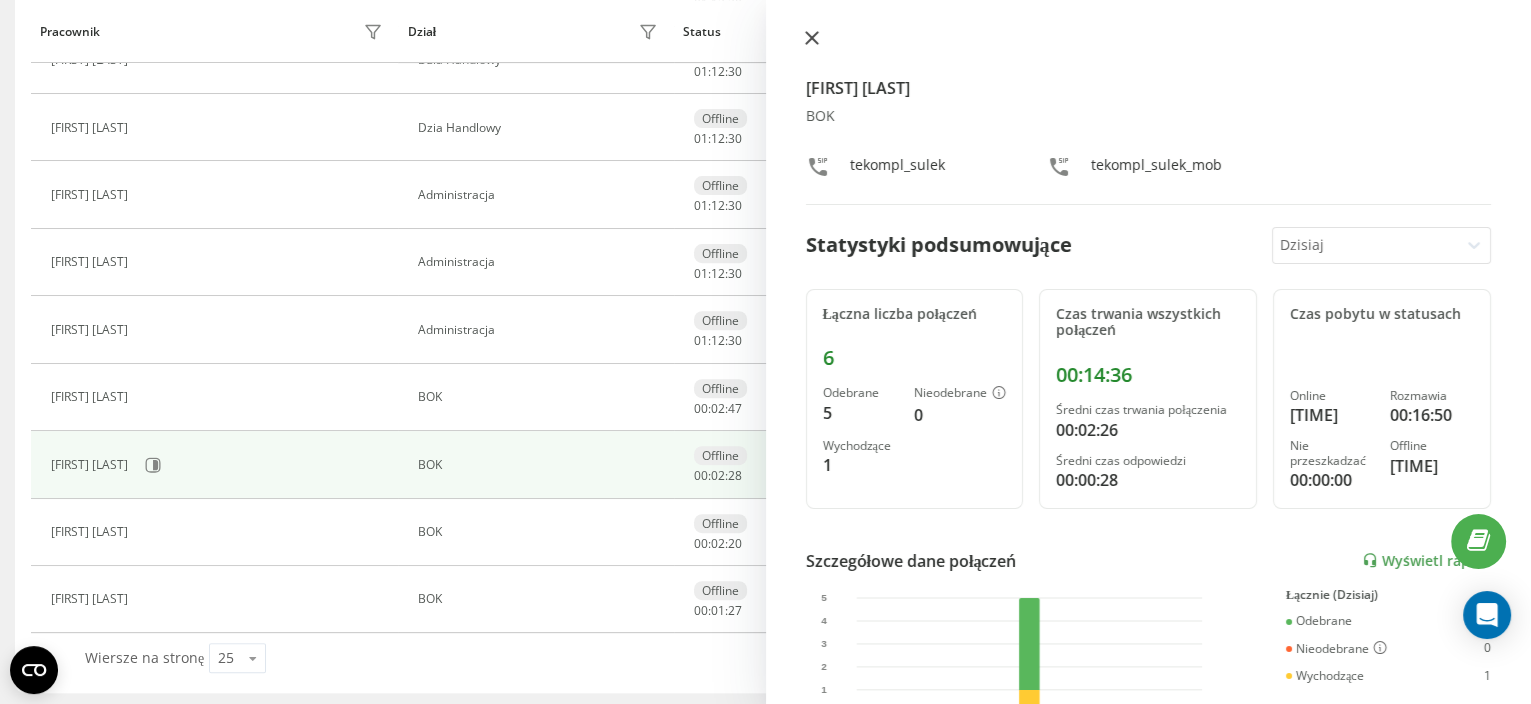 click 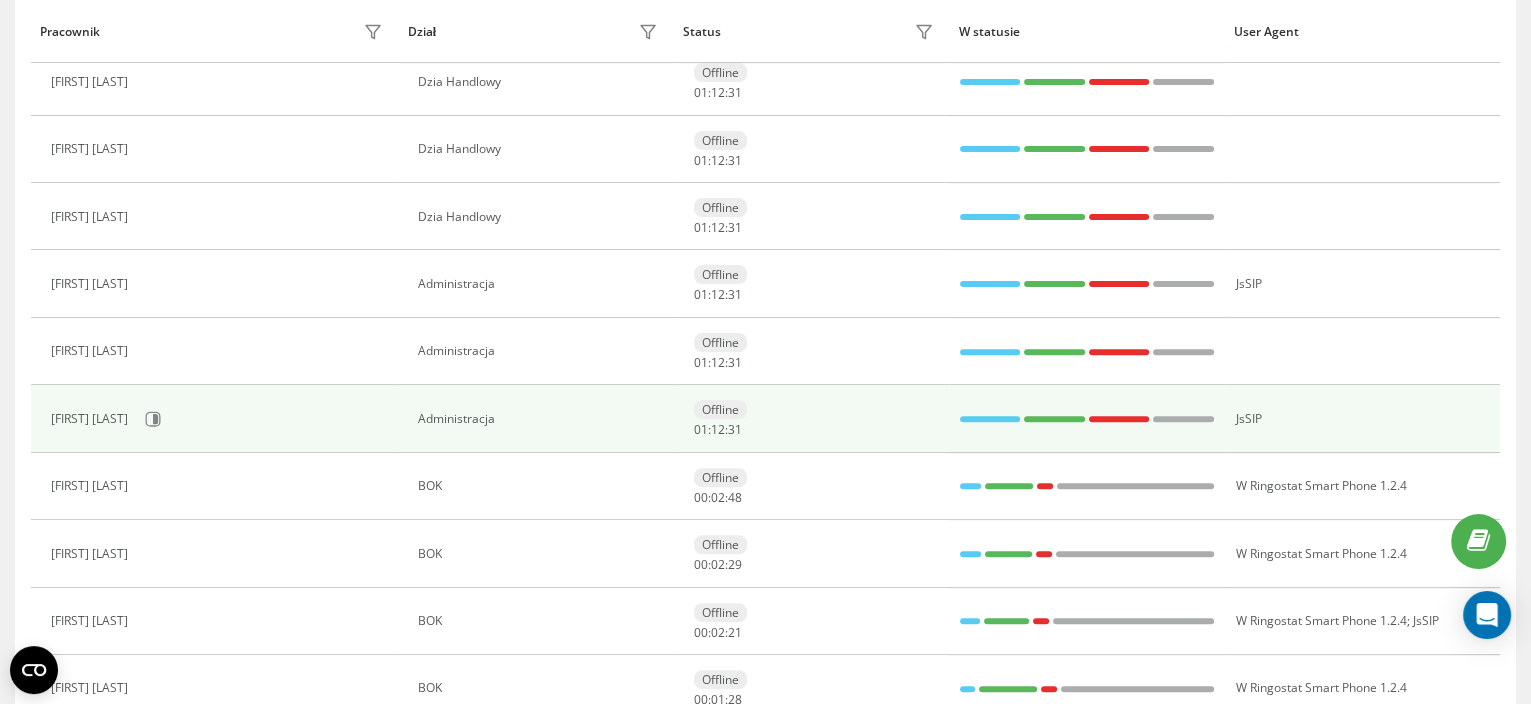 scroll, scrollTop: 898, scrollLeft: 0, axis: vertical 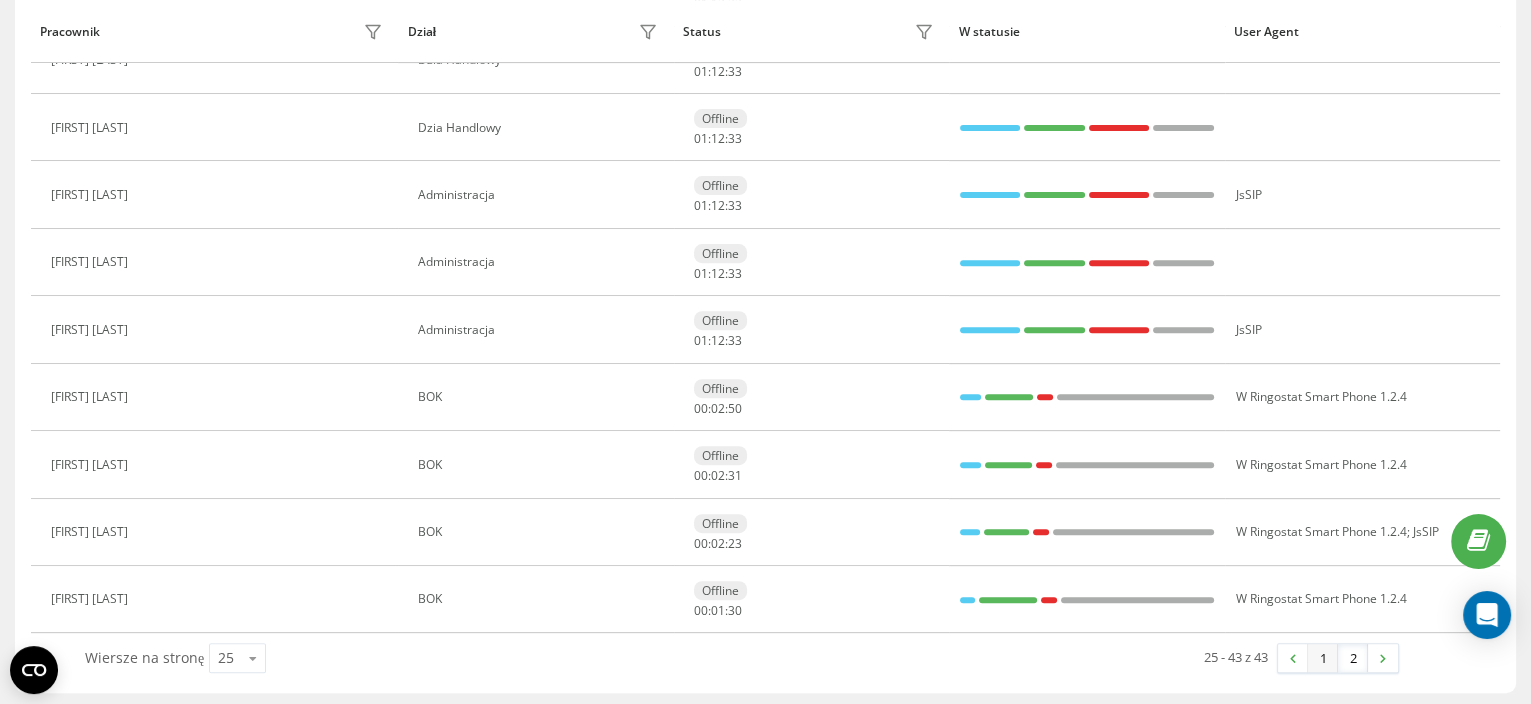 click on "1" at bounding box center [1323, 658] 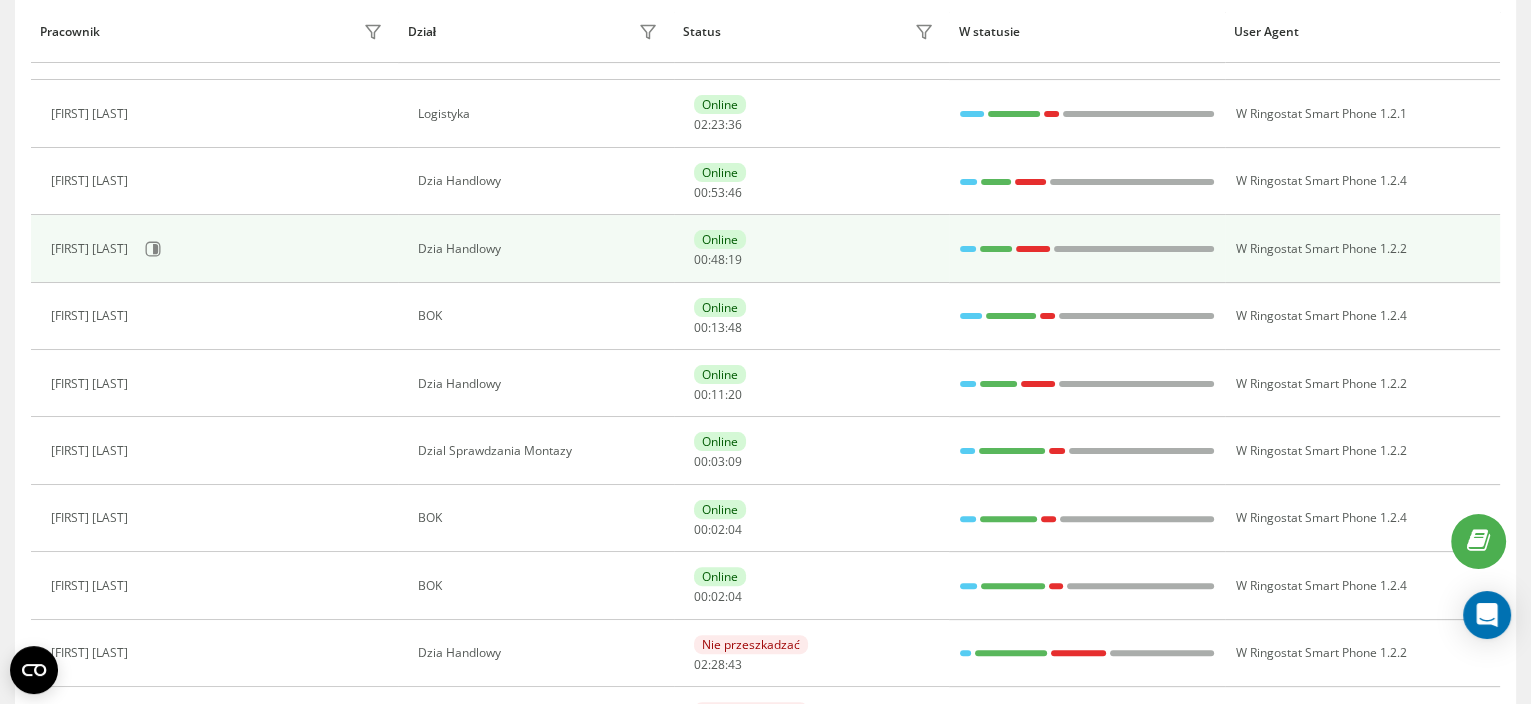 scroll, scrollTop: 619, scrollLeft: 0, axis: vertical 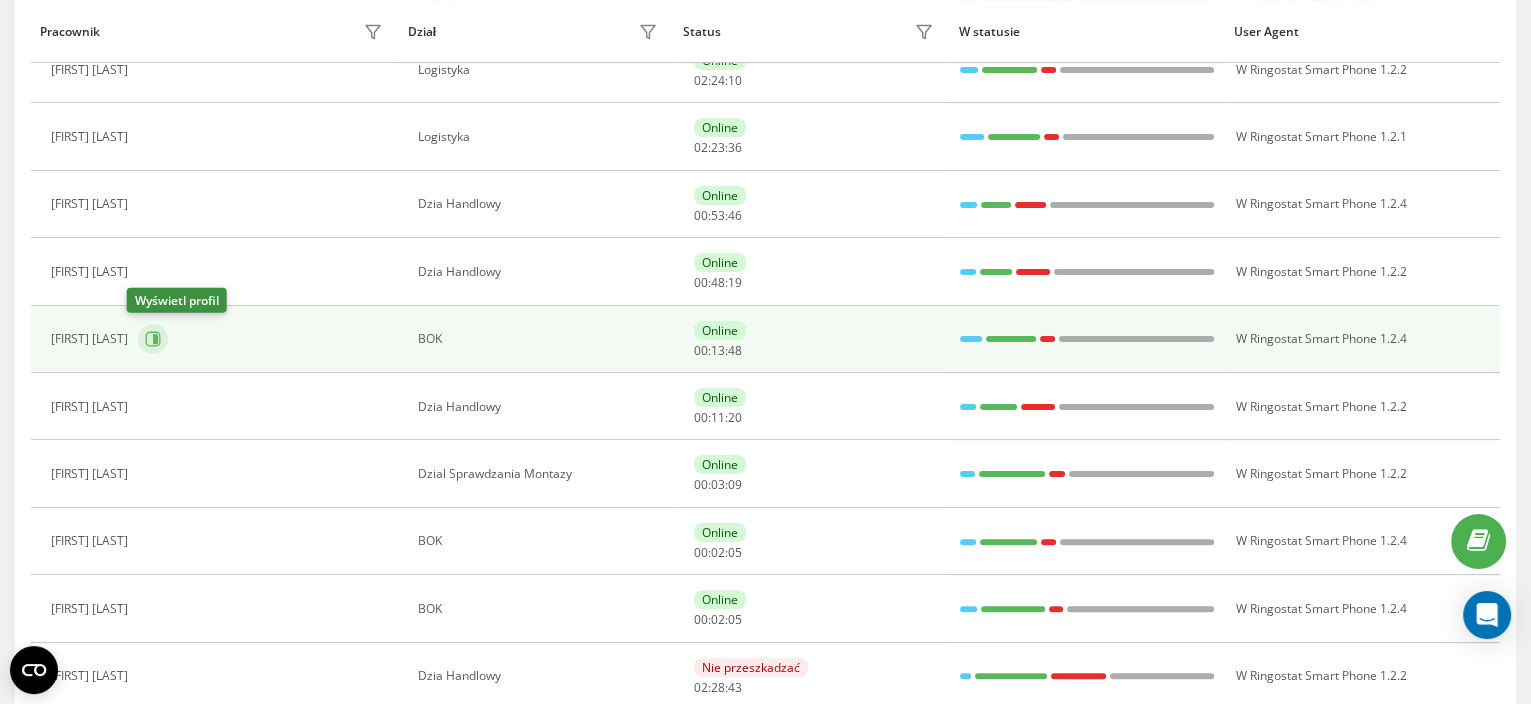click 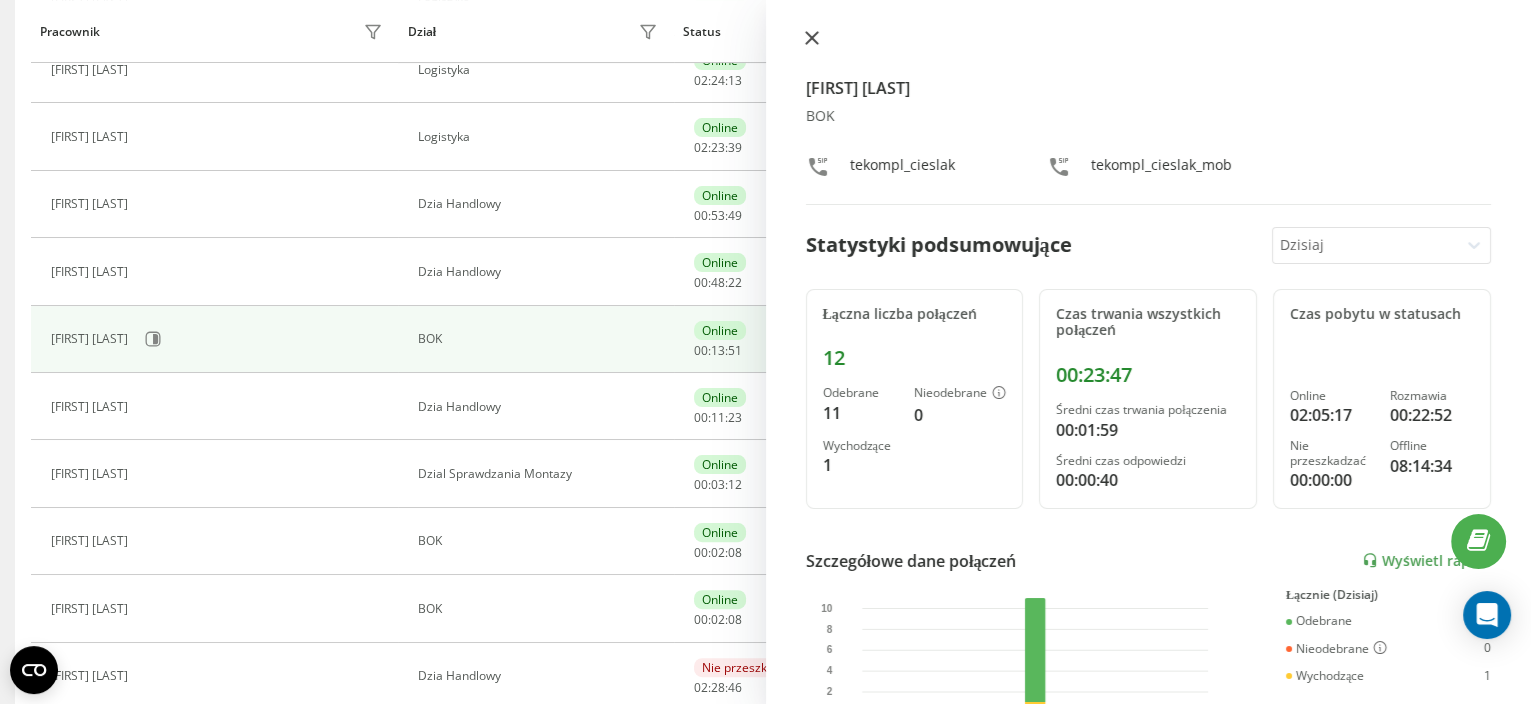 click 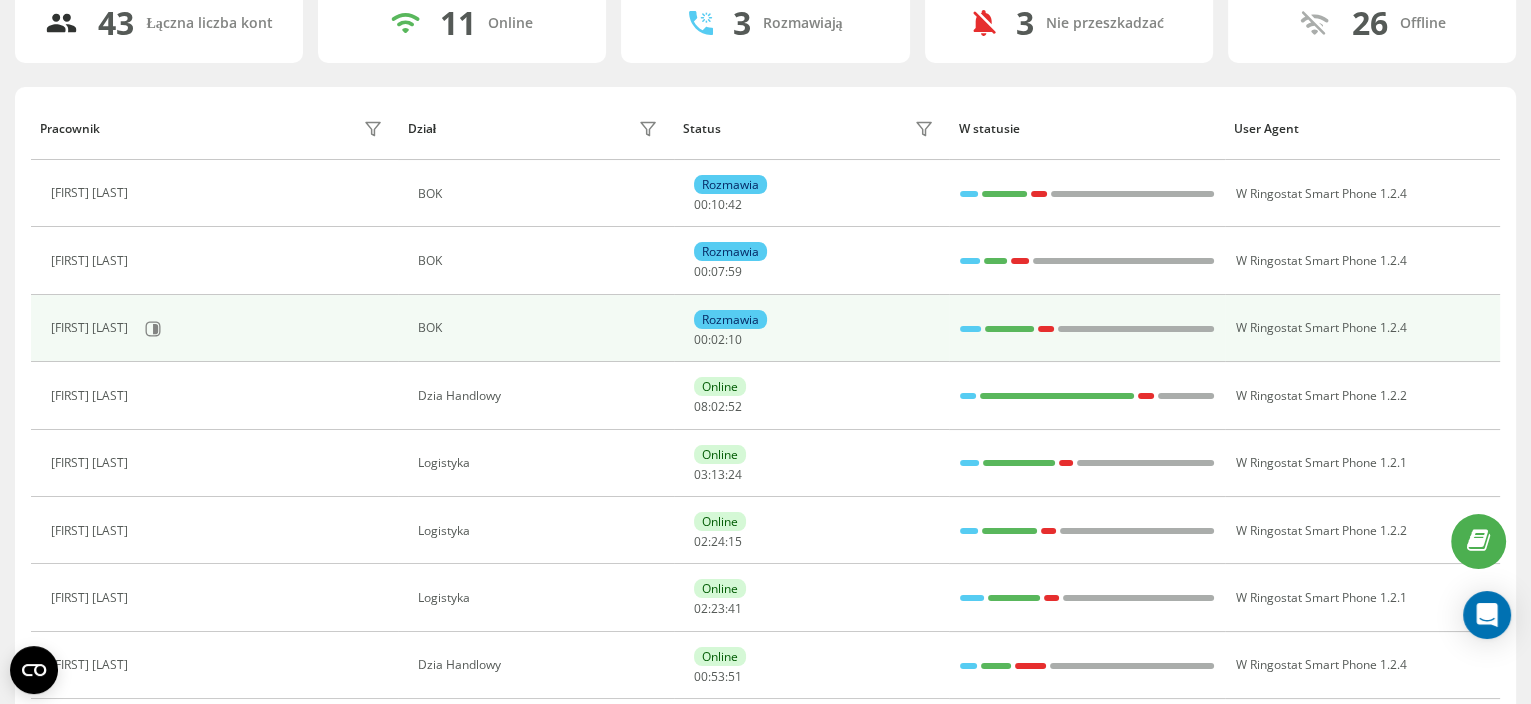 scroll, scrollTop: 119, scrollLeft: 0, axis: vertical 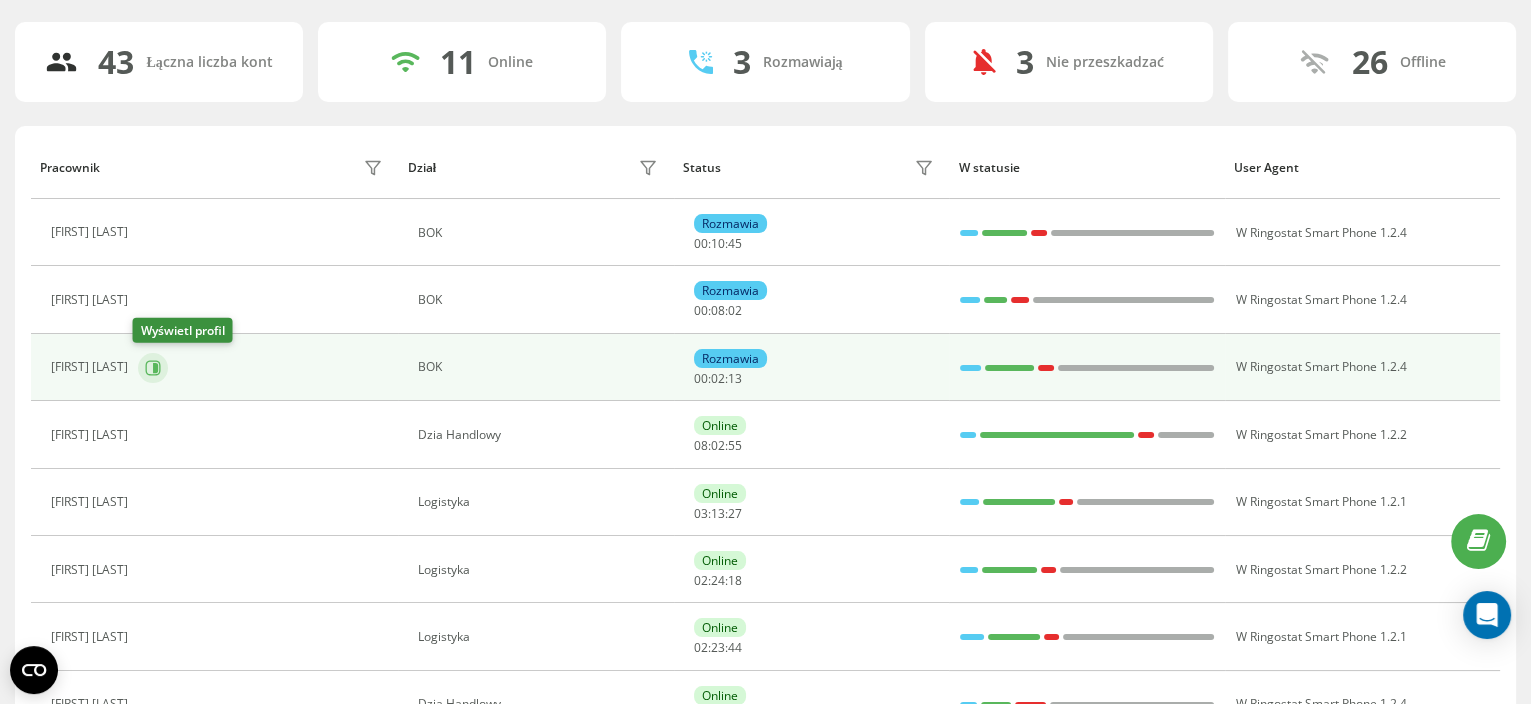 click at bounding box center [153, 368] 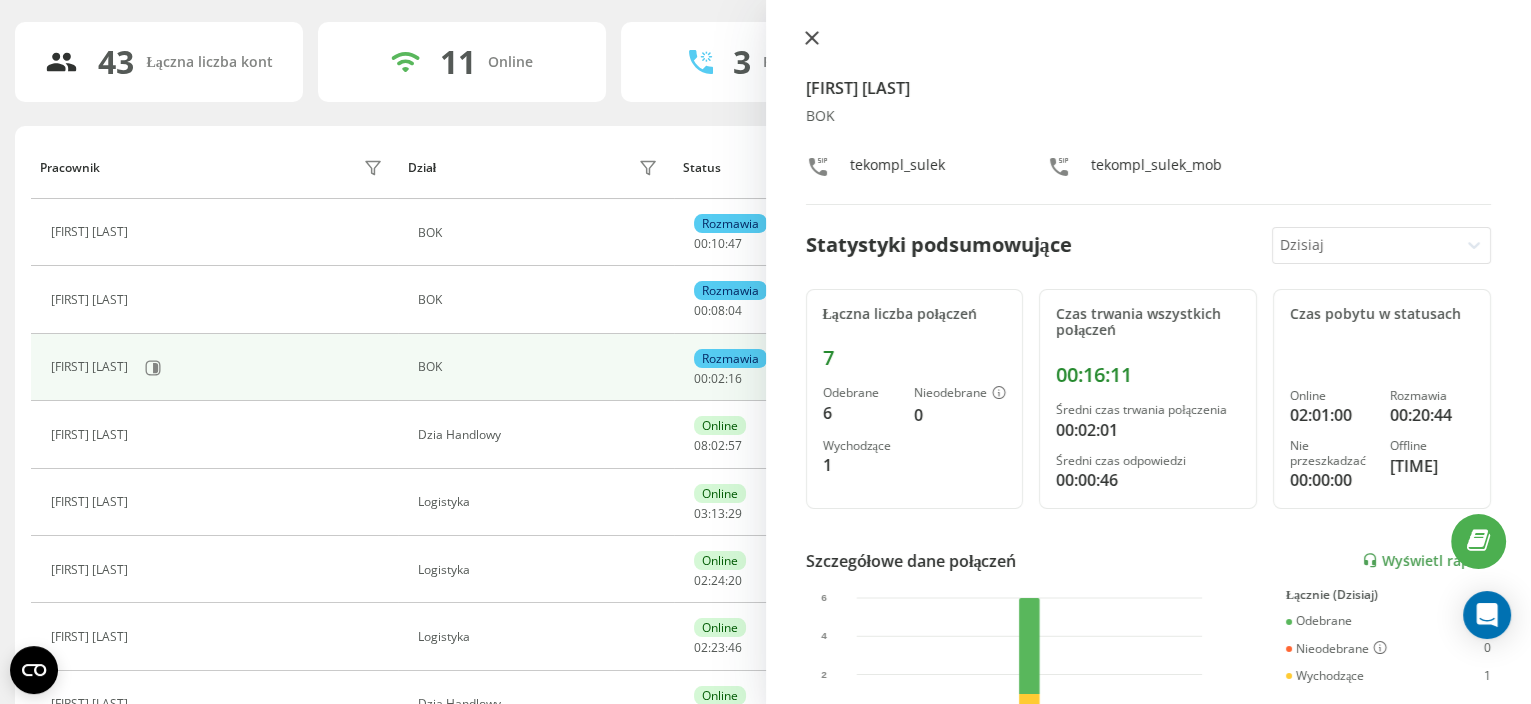 click 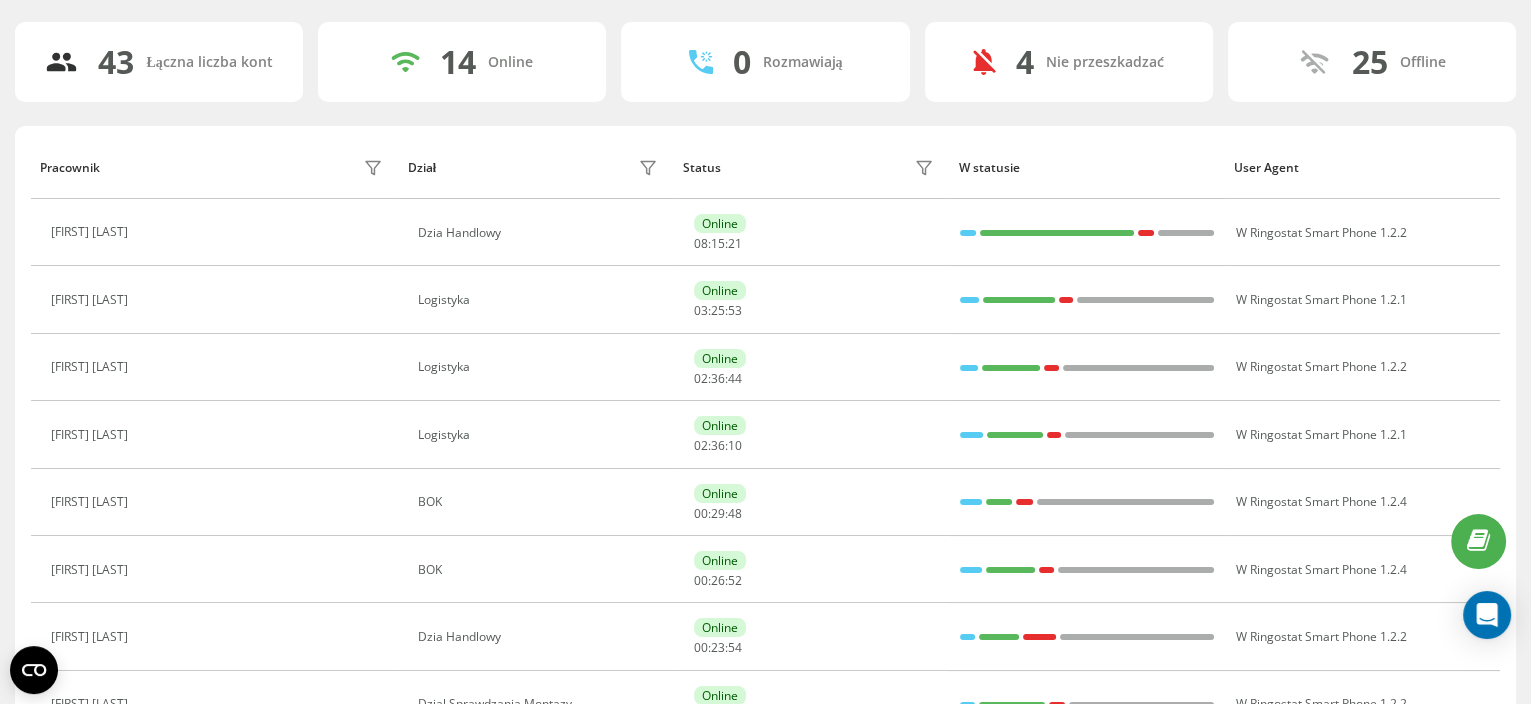 scroll, scrollTop: 0, scrollLeft: 0, axis: both 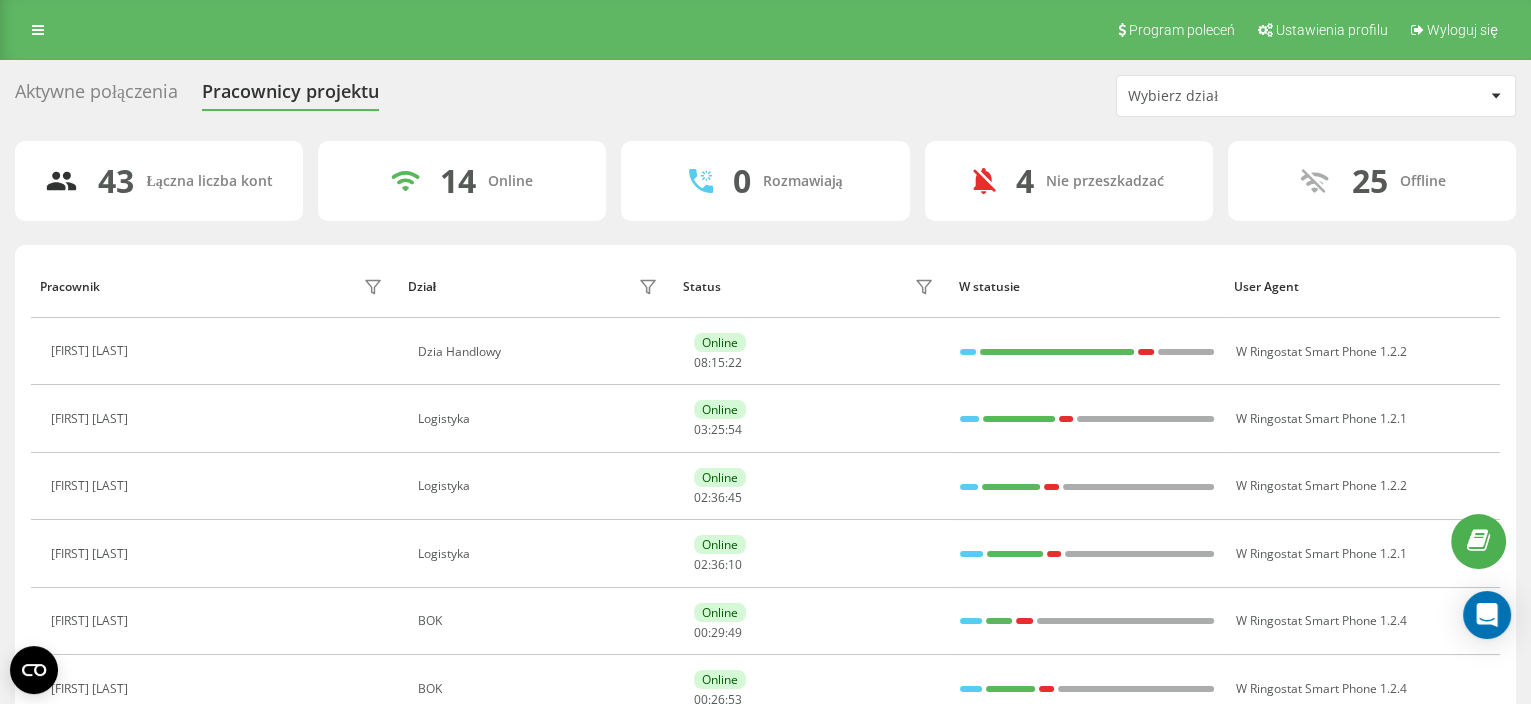 click on "Program poleceń Ustawienia profilu Wyloguj się" at bounding box center [765, 30] 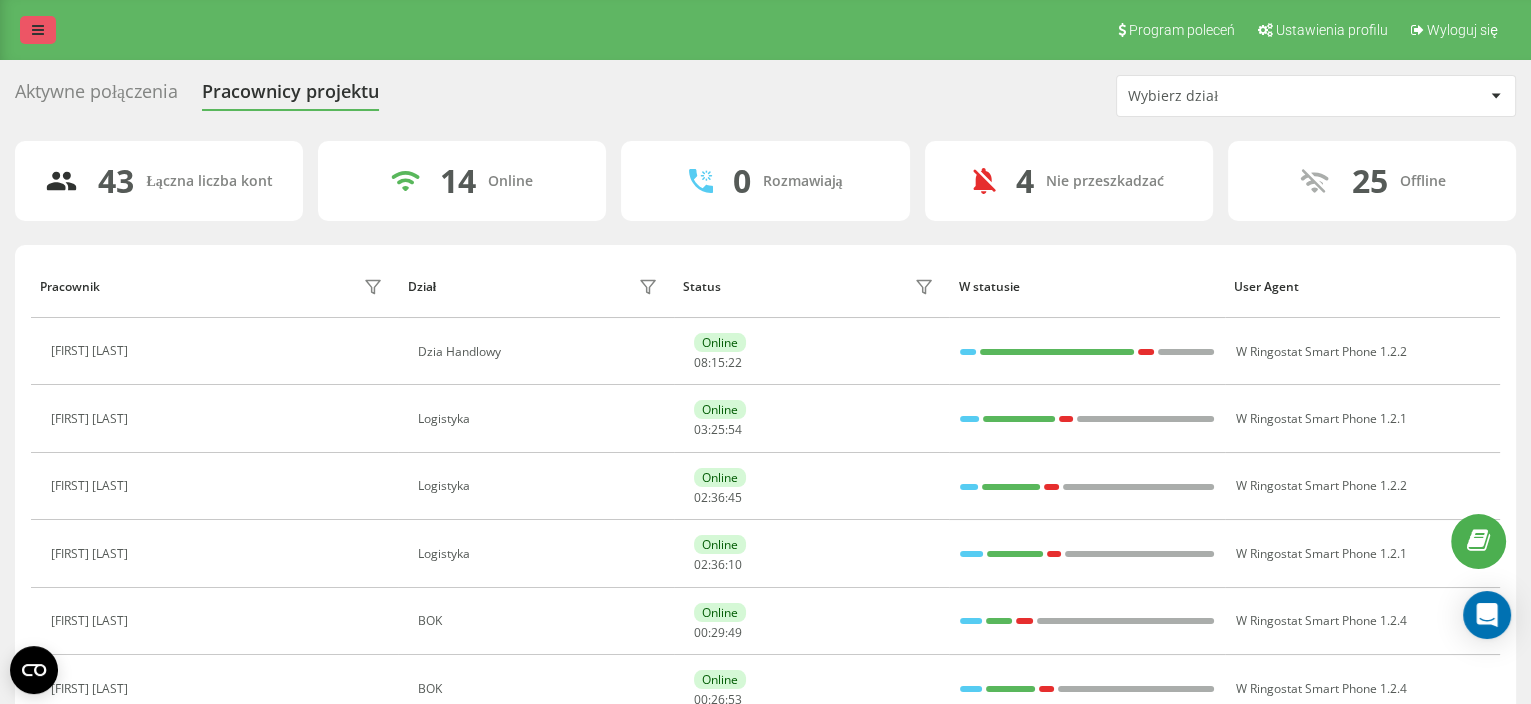 click at bounding box center (38, 30) 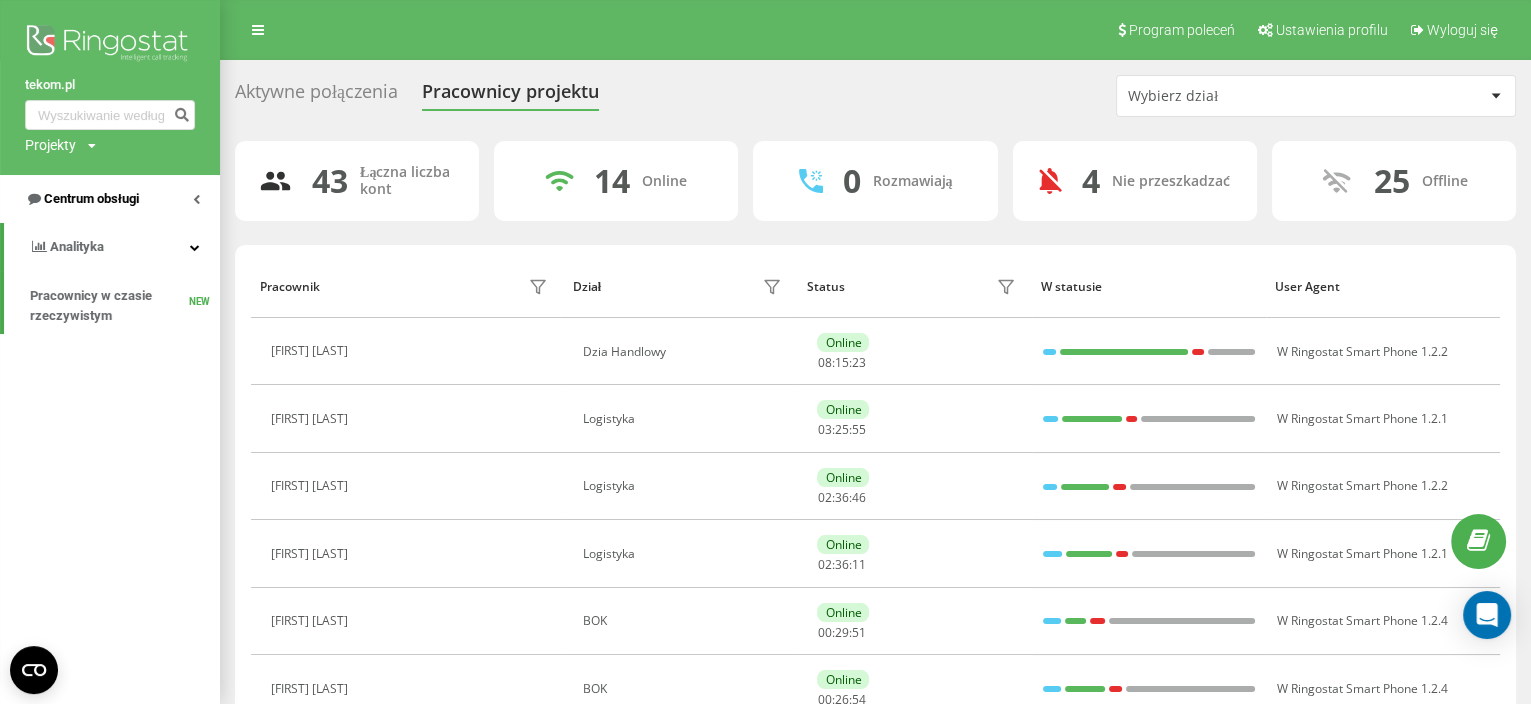 click on "Centrum obsługi" at bounding box center (110, 199) 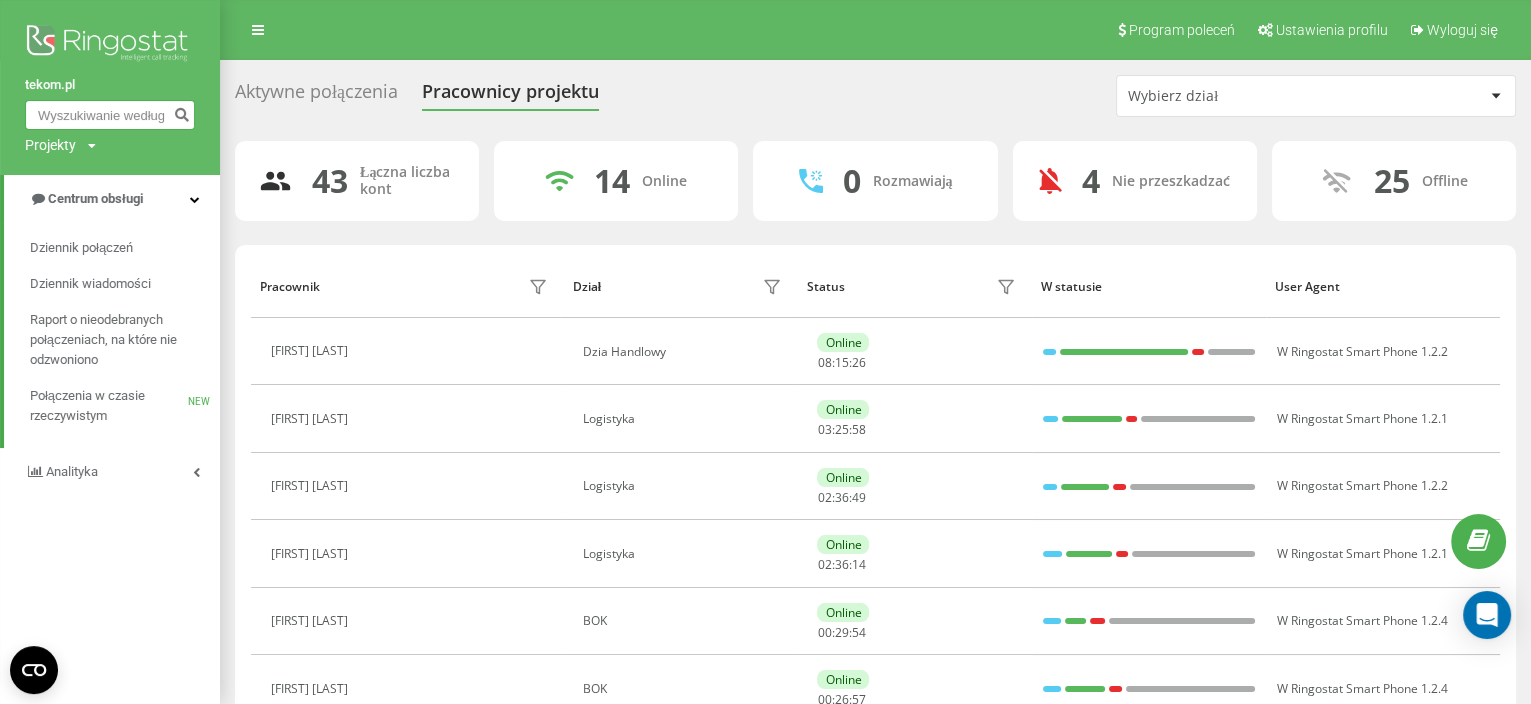 click at bounding box center (110, 115) 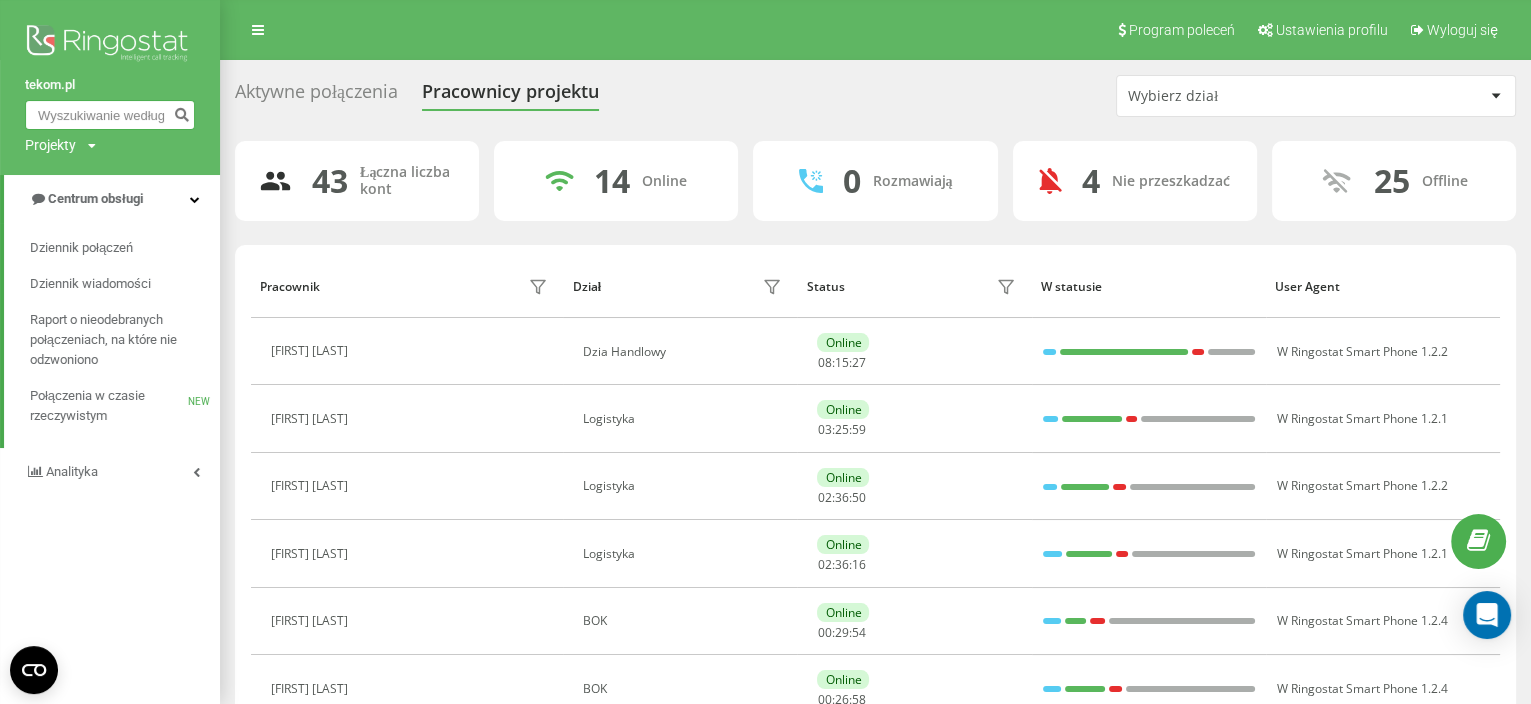 paste on "509391269" 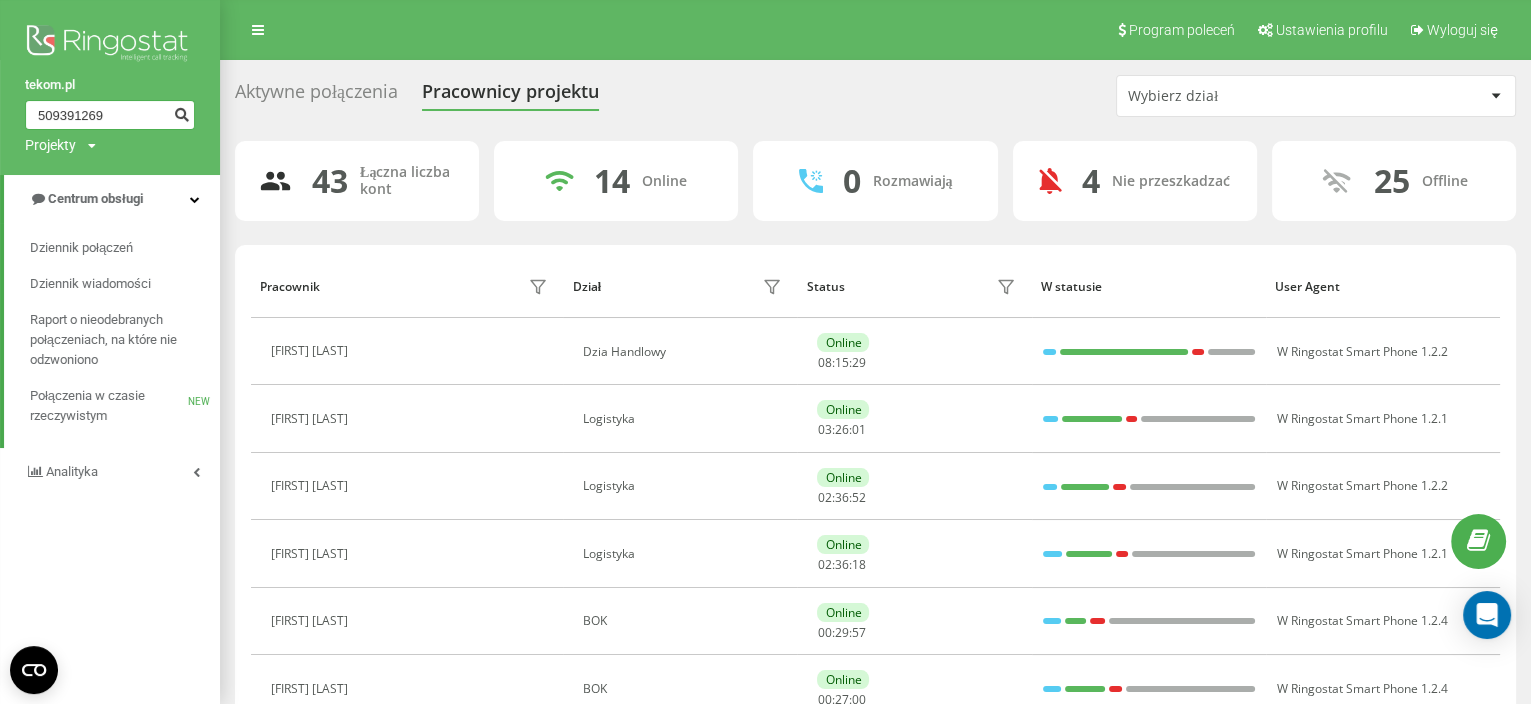 type on "509391269" 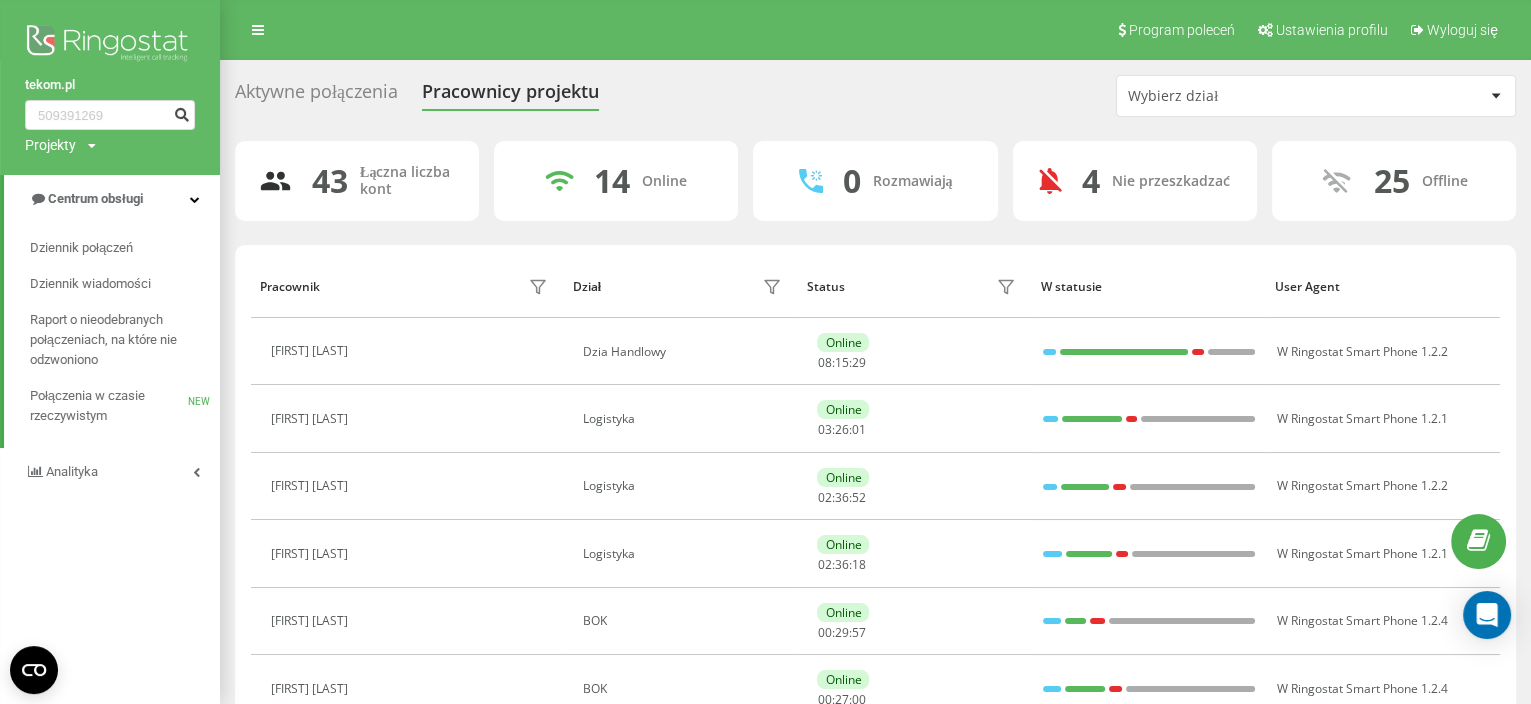 click at bounding box center (181, 112) 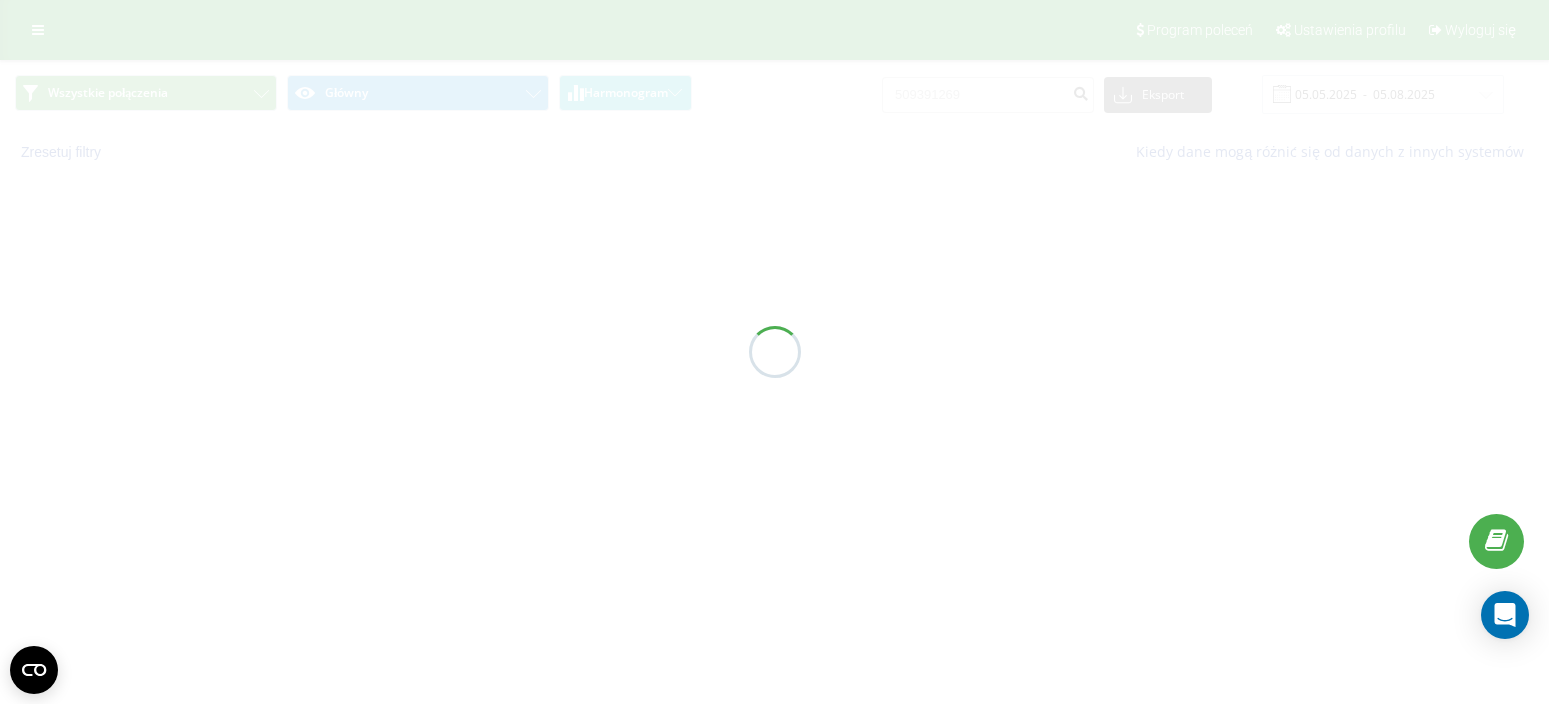 scroll, scrollTop: 0, scrollLeft: 0, axis: both 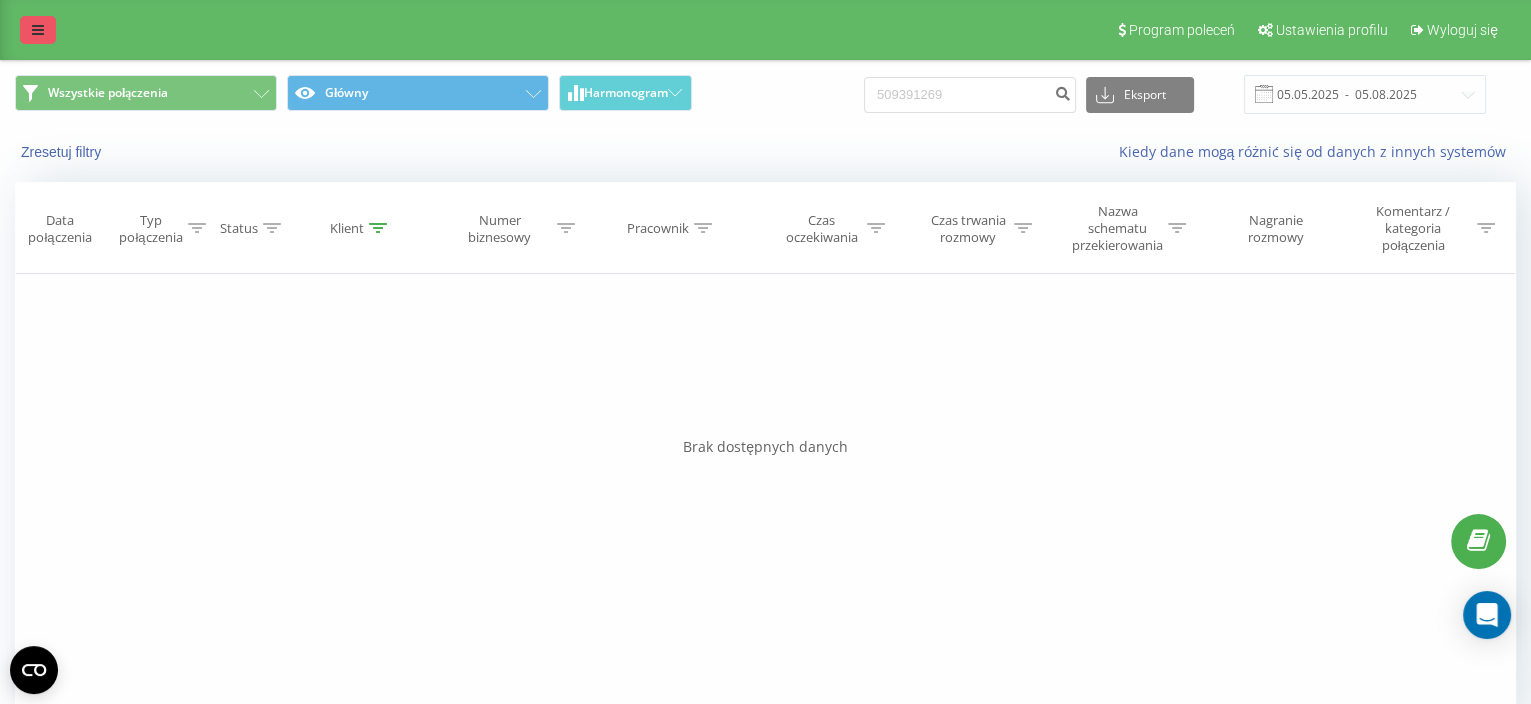 click at bounding box center (38, 30) 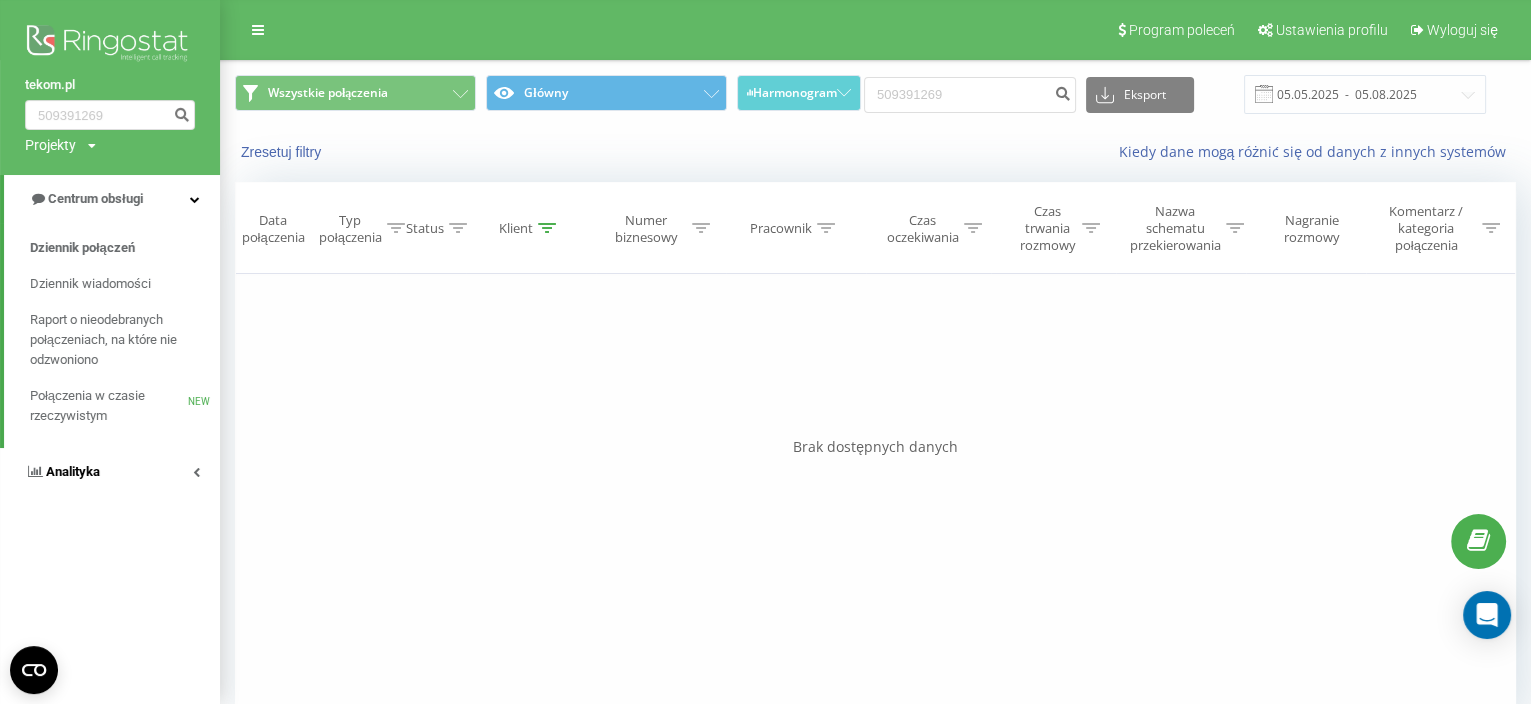 click on "Analityka" at bounding box center [110, 472] 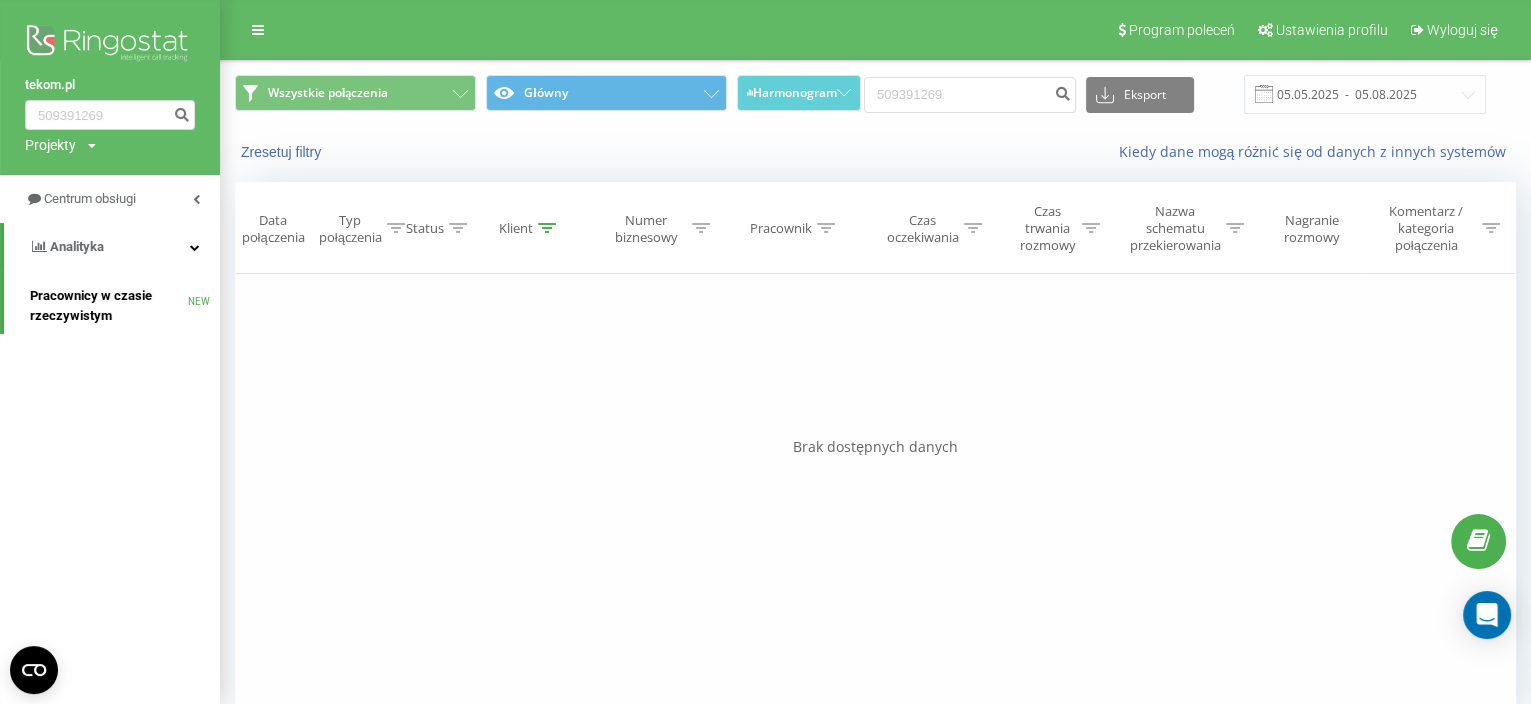click on "Pracownicy w czasie rzeczywistym" at bounding box center [109, 306] 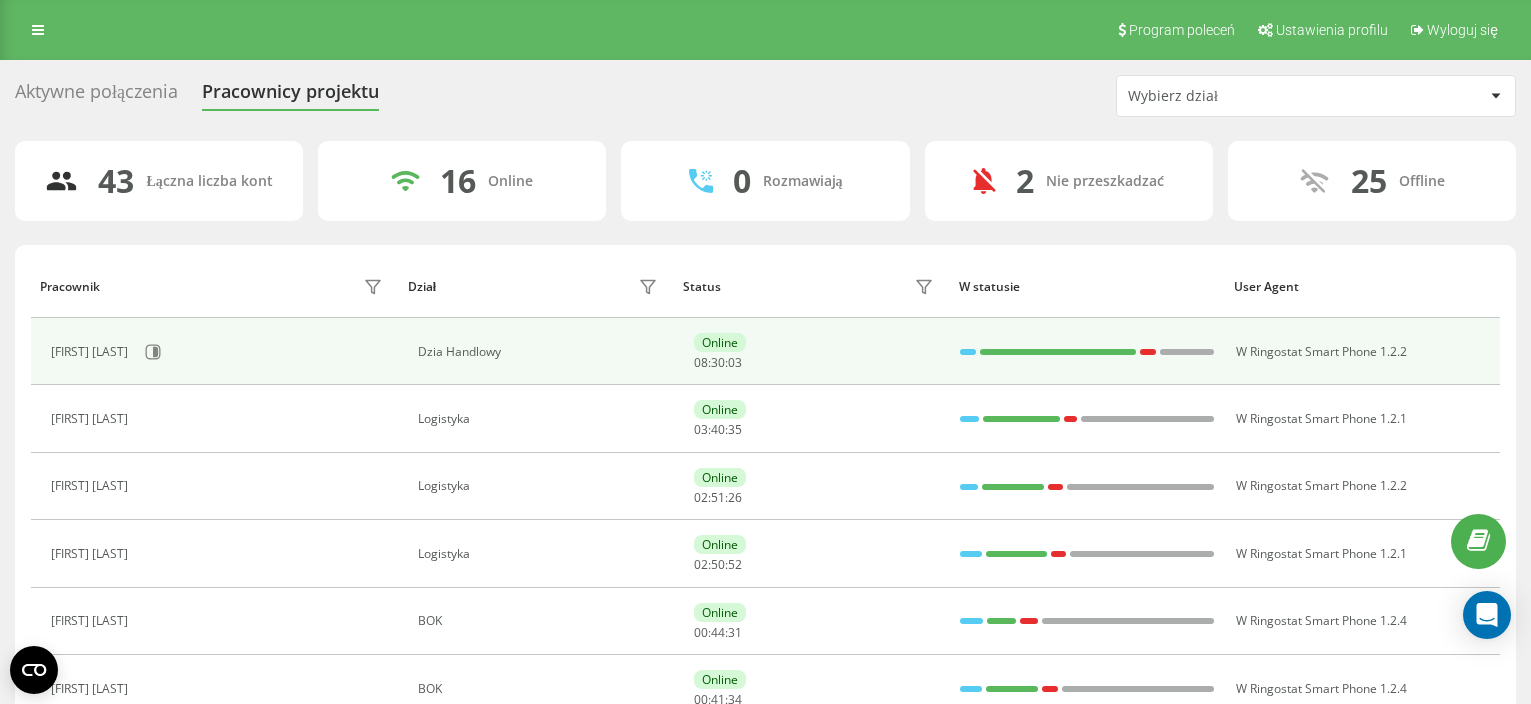 scroll, scrollTop: 38, scrollLeft: 0, axis: vertical 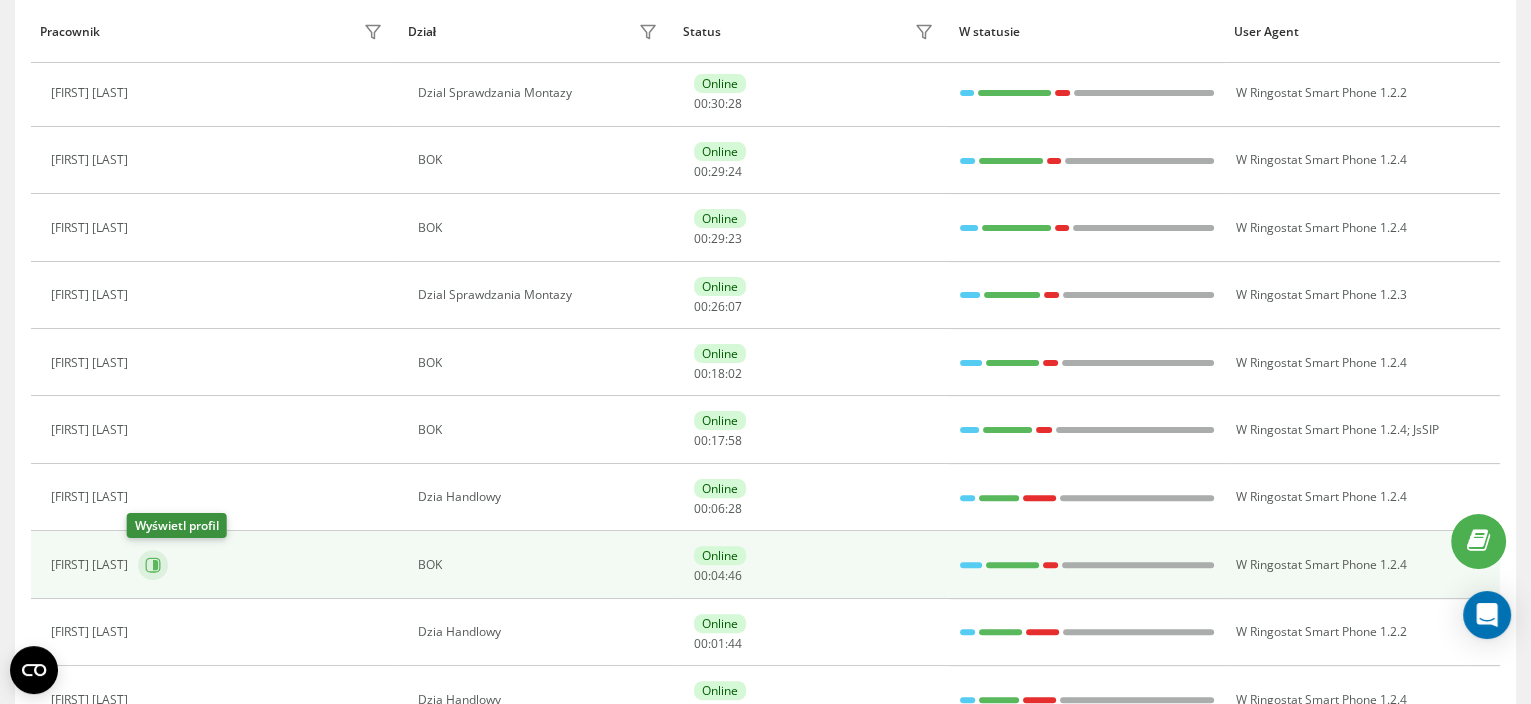 click 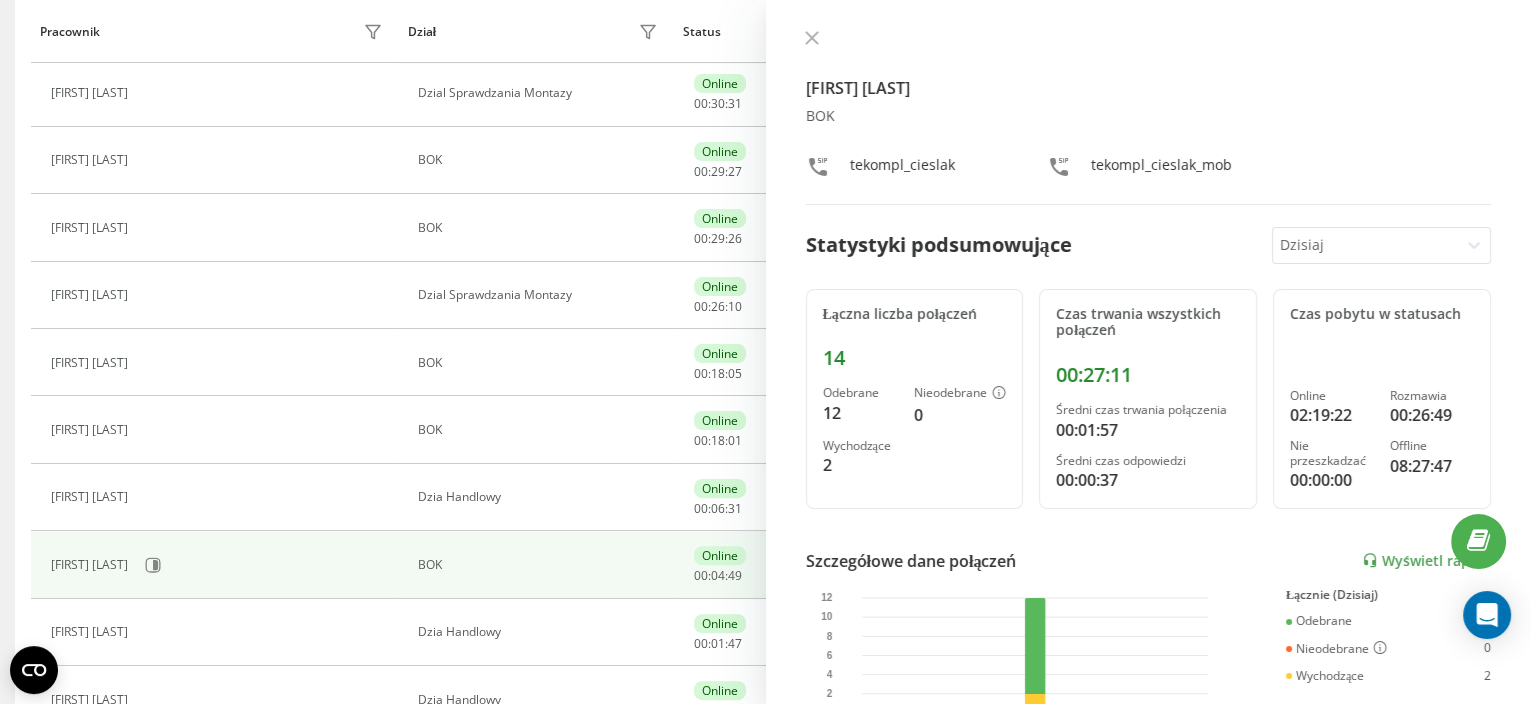 click on "[FIRST] [LAST] BOK tekompl_cieslak tekompl_cieslak_mob Statystyki podsumowujące Dzisiaj Łączna liczba połączeń 14 Odebrane 12 Nieodebrane 0 Wychodzące 2 Czas trwania wszystkich połączeń 00:27:11 Średni czas trwania połączenia 00:01:57 Średni czas odpowiedzi 00:00:37 Czas pobytu w statusach Online 02:19:22 Rozmawia 00:26:49 Nie przeszkadzać 00:00:00 Offline 08:27:47 Szczegółowe dane połączeń Wyświetl raport 5 sie 0 2 4 6 8 10 12 Łącznie (Dzisiaj) Odebrane 12 Nieodebrane 0 Wychodzące 2   Wyświetl szczegóły Szczegółowe dane o statusie 5 sie Łącznie (Dzisiaj) Online 02:19:22 Rozmawia 00:26:49 Nie przeszkadzać 00:00:00 Offline 08:27:47   Wyświetl szczegóły" at bounding box center (1149, 352) 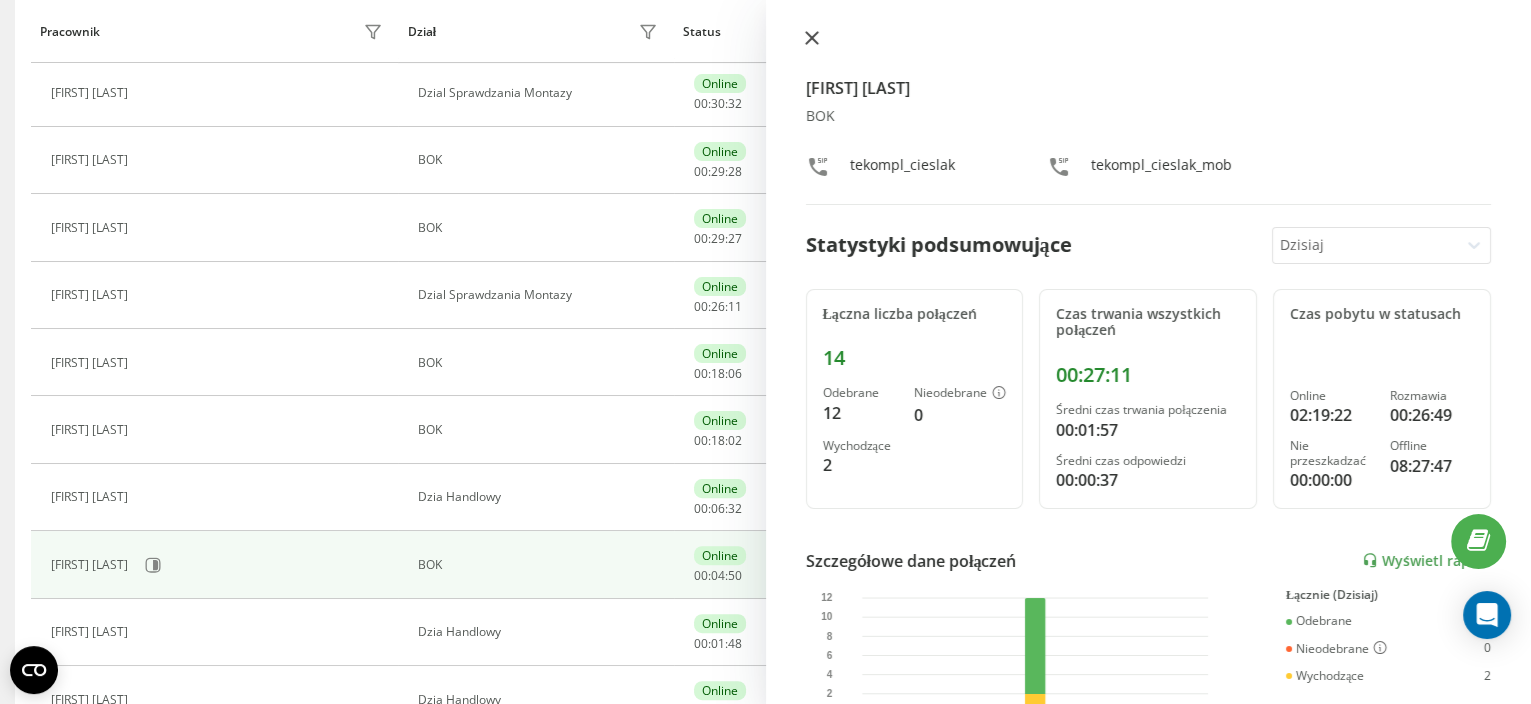 click 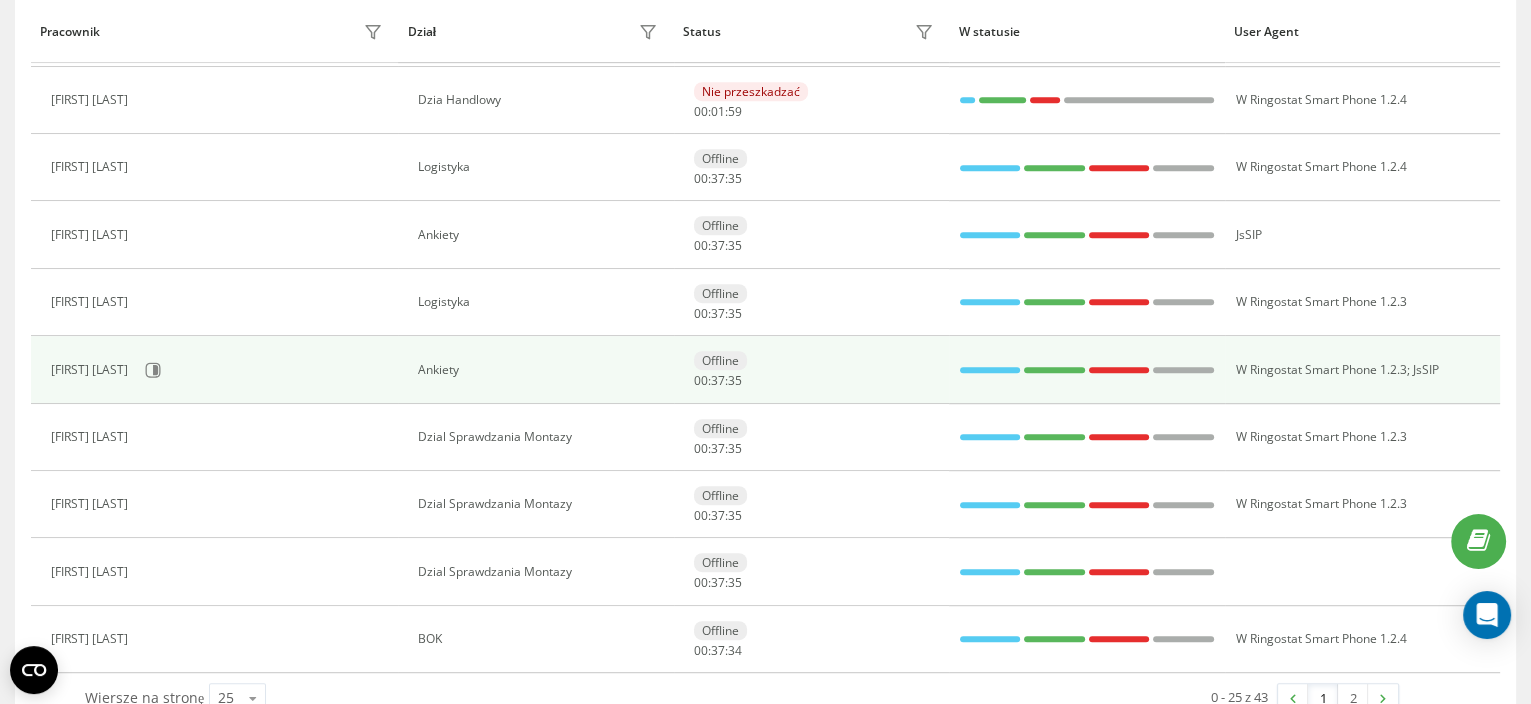 scroll, scrollTop: 1369, scrollLeft: 0, axis: vertical 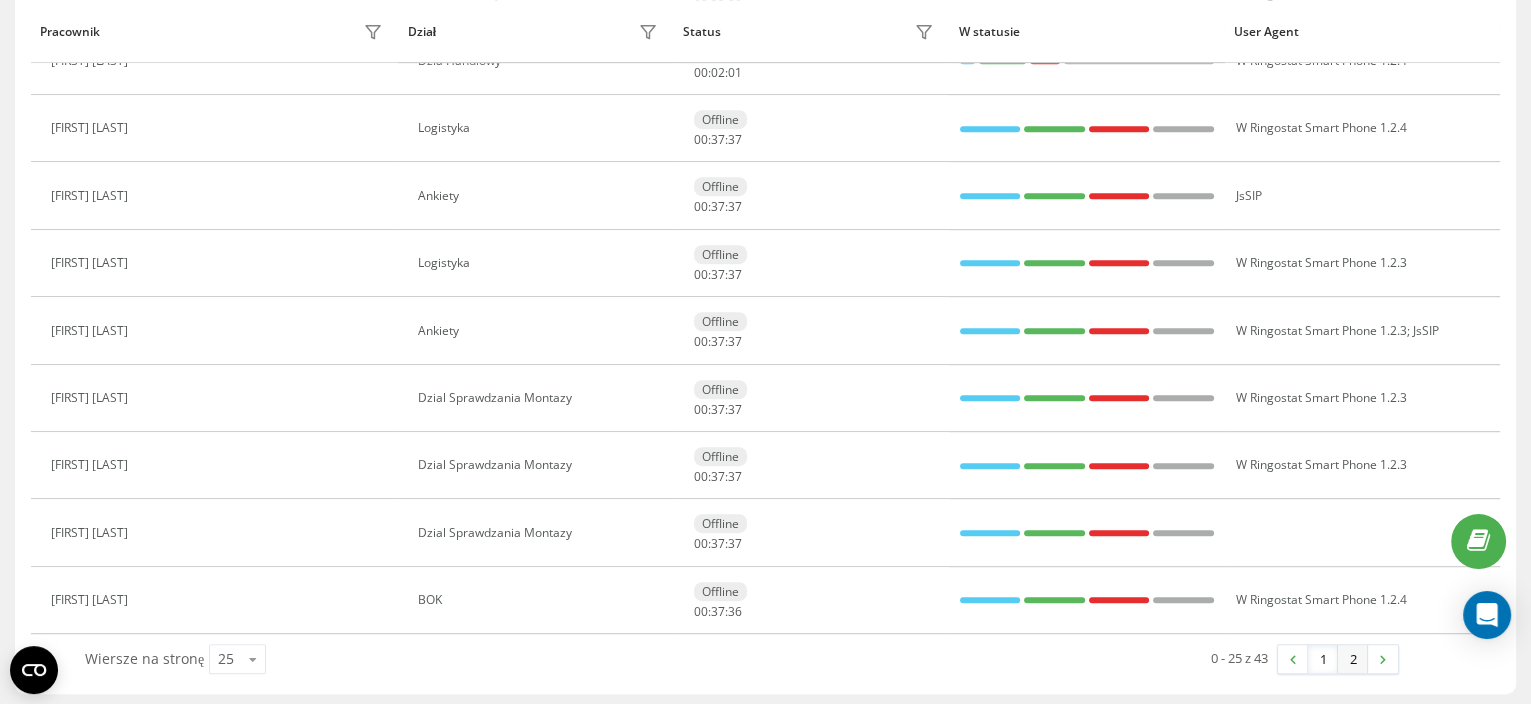 click on "2" at bounding box center (1353, 659) 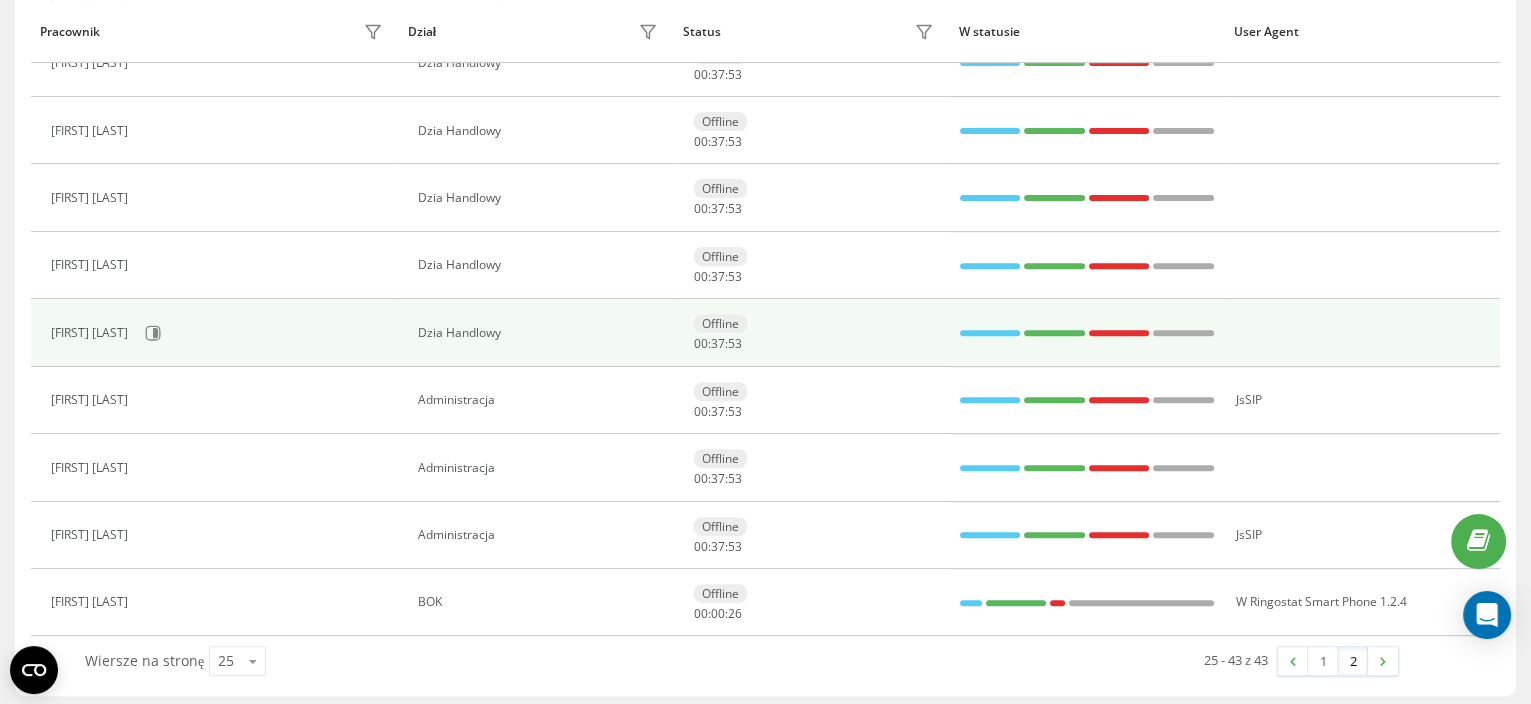 scroll, scrollTop: 898, scrollLeft: 0, axis: vertical 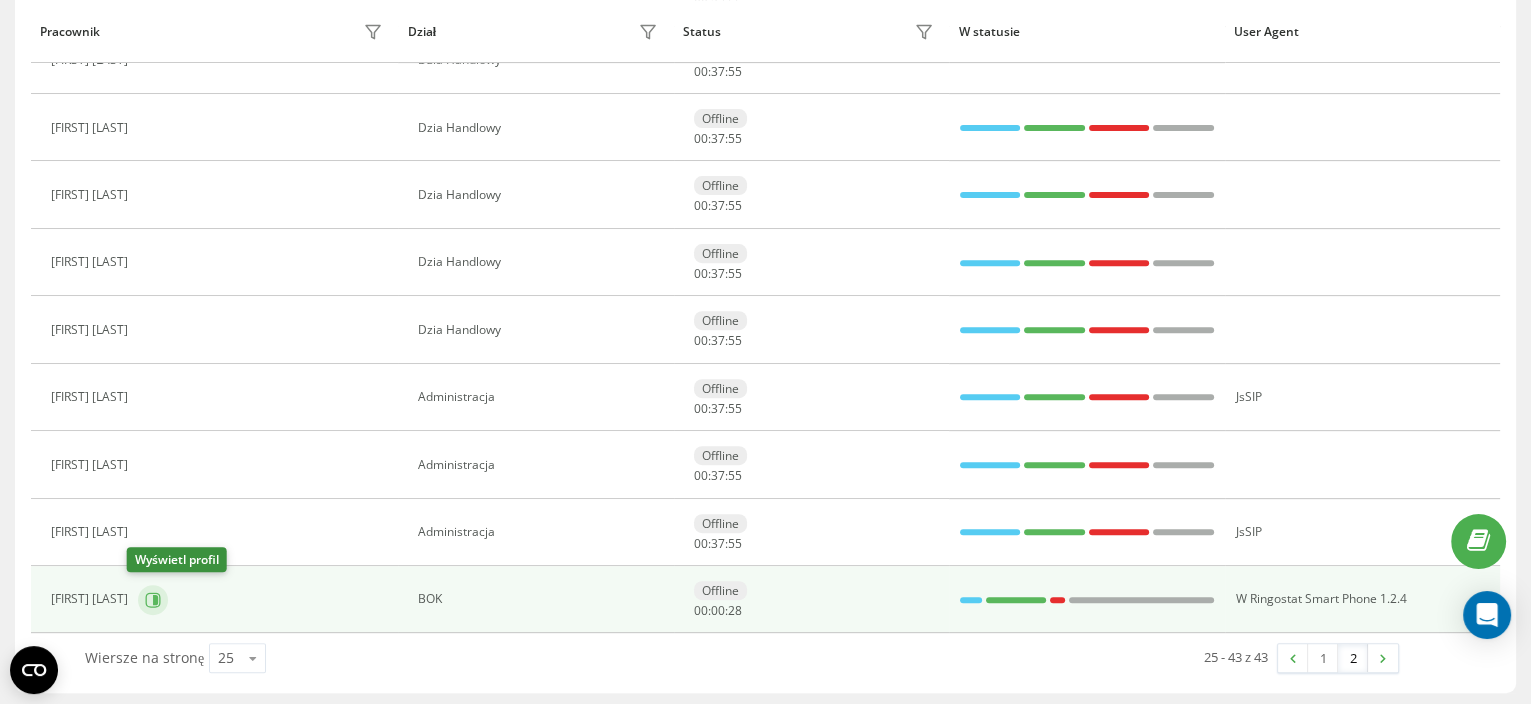click 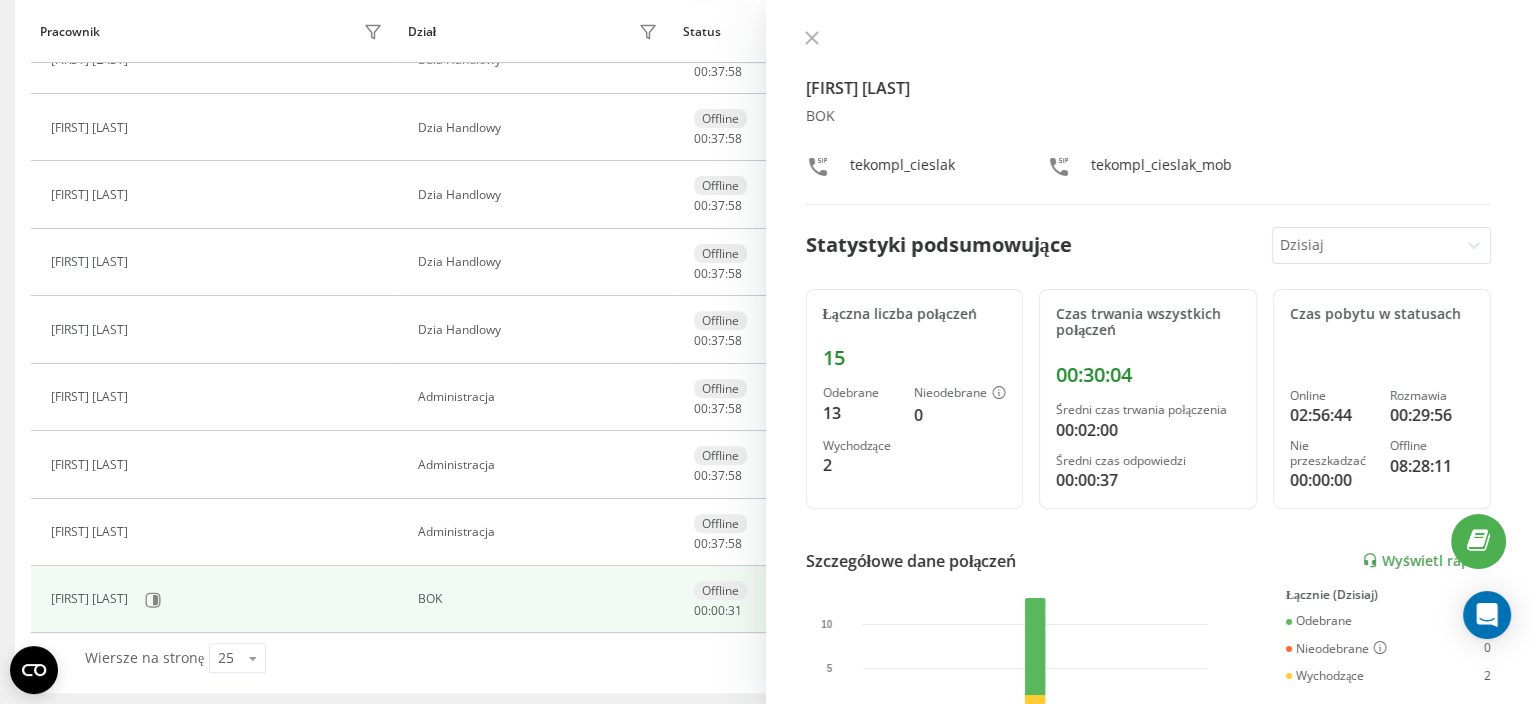 click on "Inga Cieślak BOK tekompl_cieslak tekompl_cieslak_mob Statystyki podsumowujące Dzisiaj Łączna liczba połączeń 15 Odebrane 13 Nieodebrane 0 Wychodzące 2 Czas trwania wszystkich połączeń 00:30:04 Średni czas trwania połączenia 00:02:00 Średni czas odpowiedzi 00:00:37 Czas pobytu w statusach Online 02:56:44 Rozmawia 00:29:56 Nie przeszkadzać 00:00:00 Offline 08:28:11 Szczegółowe dane połączeń Wyświetl raport 5 sie 0 5 10 Łącznie (Dzisiaj) Odebrane 13 Nieodebrane 0 Wychodzące 2   Wyświetl szczegóły Szczegółowe dane o statusie 5 sie Łącznie (Dzisiaj) Online 02:56:44 Rozmawia 00:29:56 Nie przeszkadzać 00:00:00 Offline 08:28:11   Wyświetl szczegóły" at bounding box center [1149, 352] 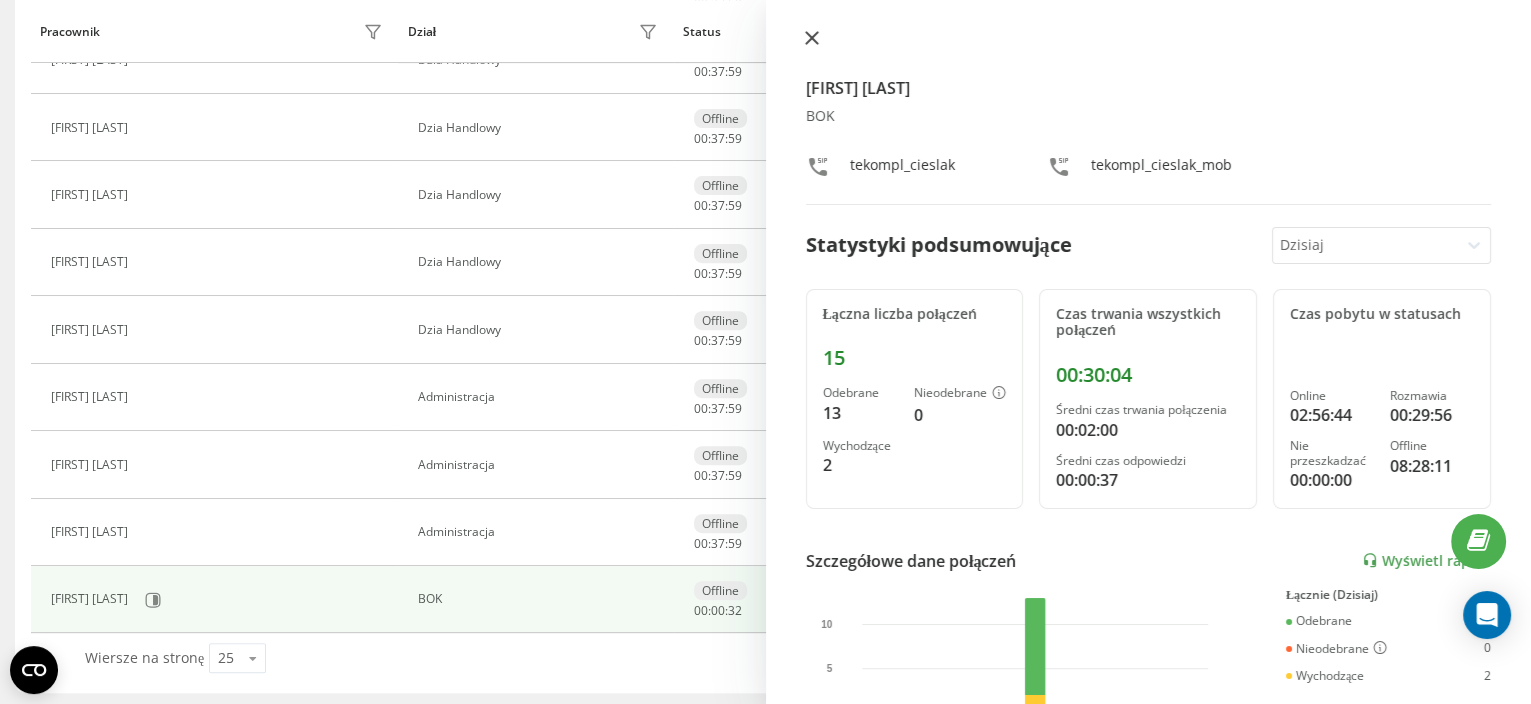 click at bounding box center [812, 39] 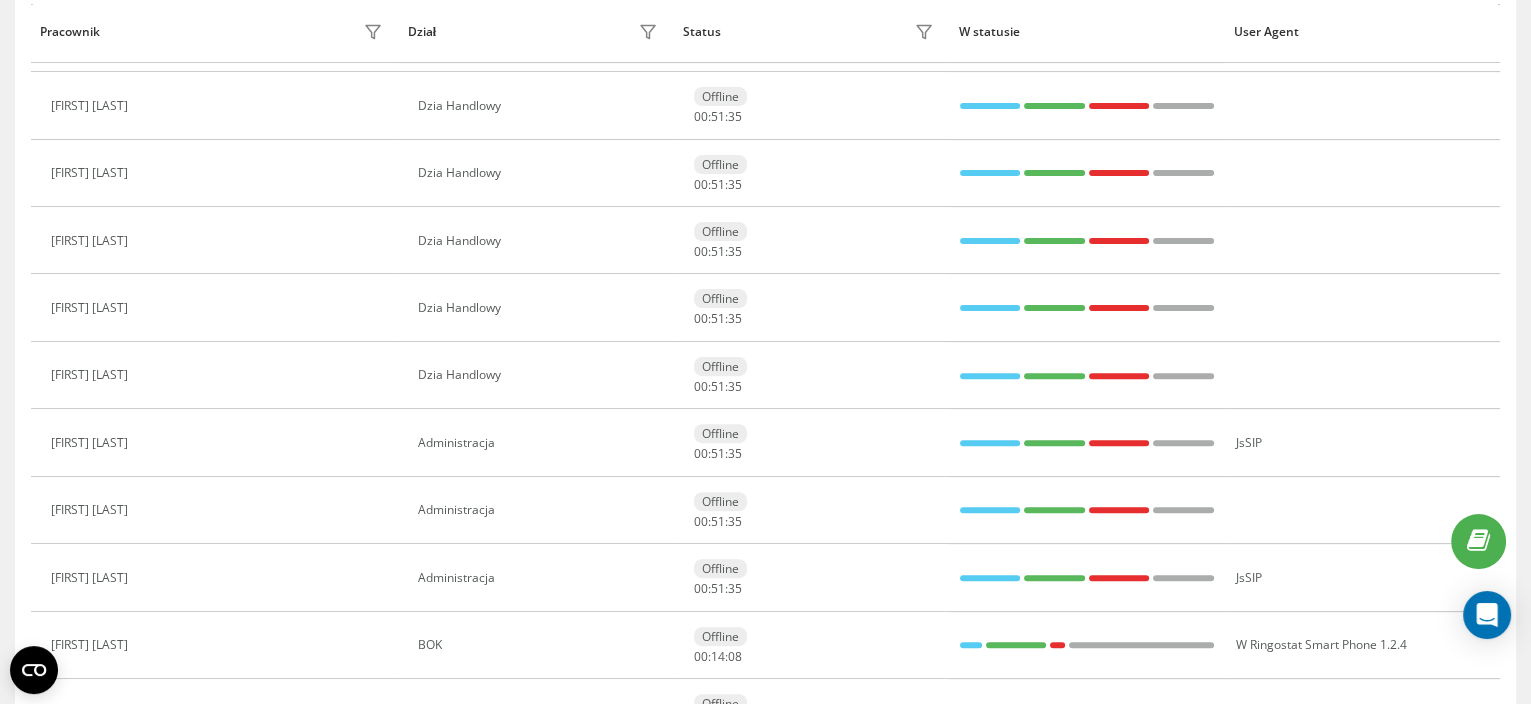 scroll, scrollTop: 898, scrollLeft: 0, axis: vertical 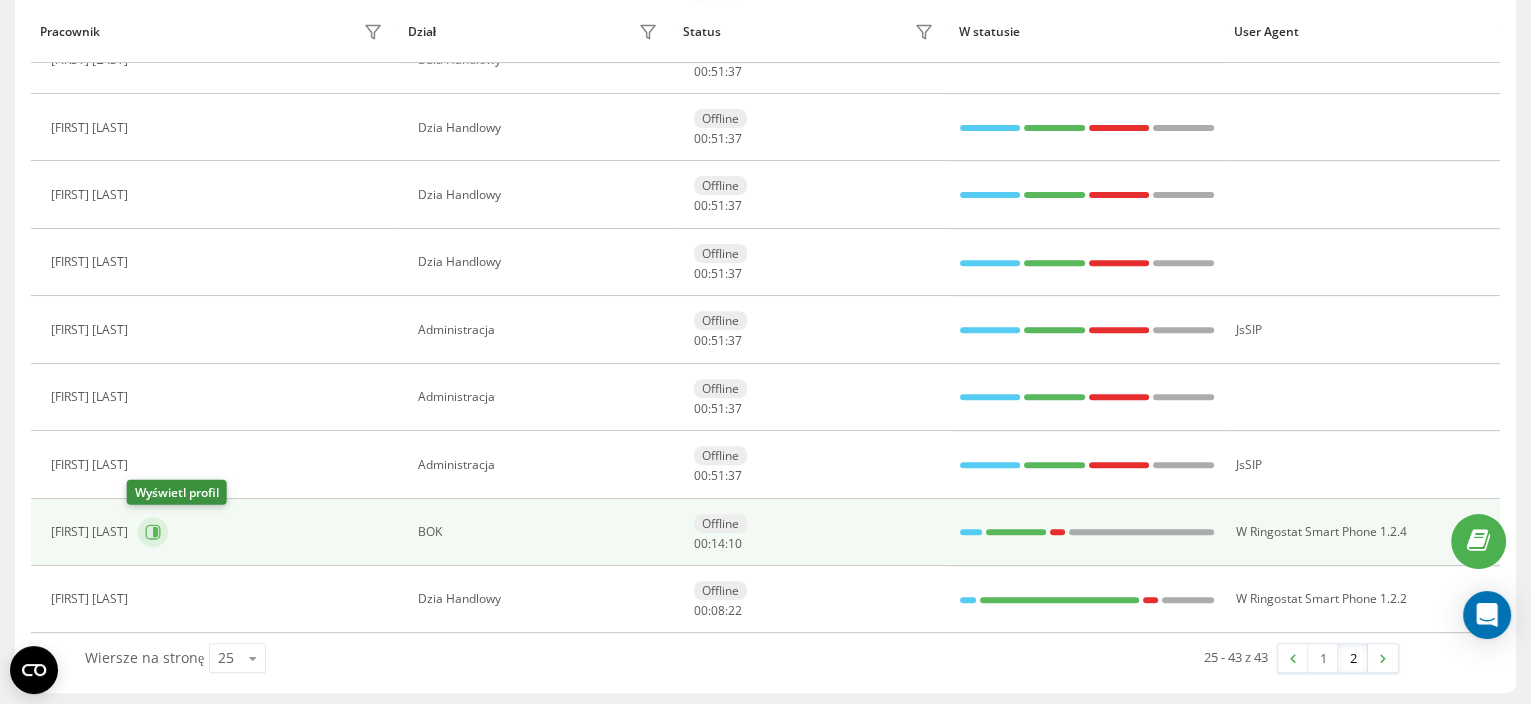click at bounding box center (153, 532) 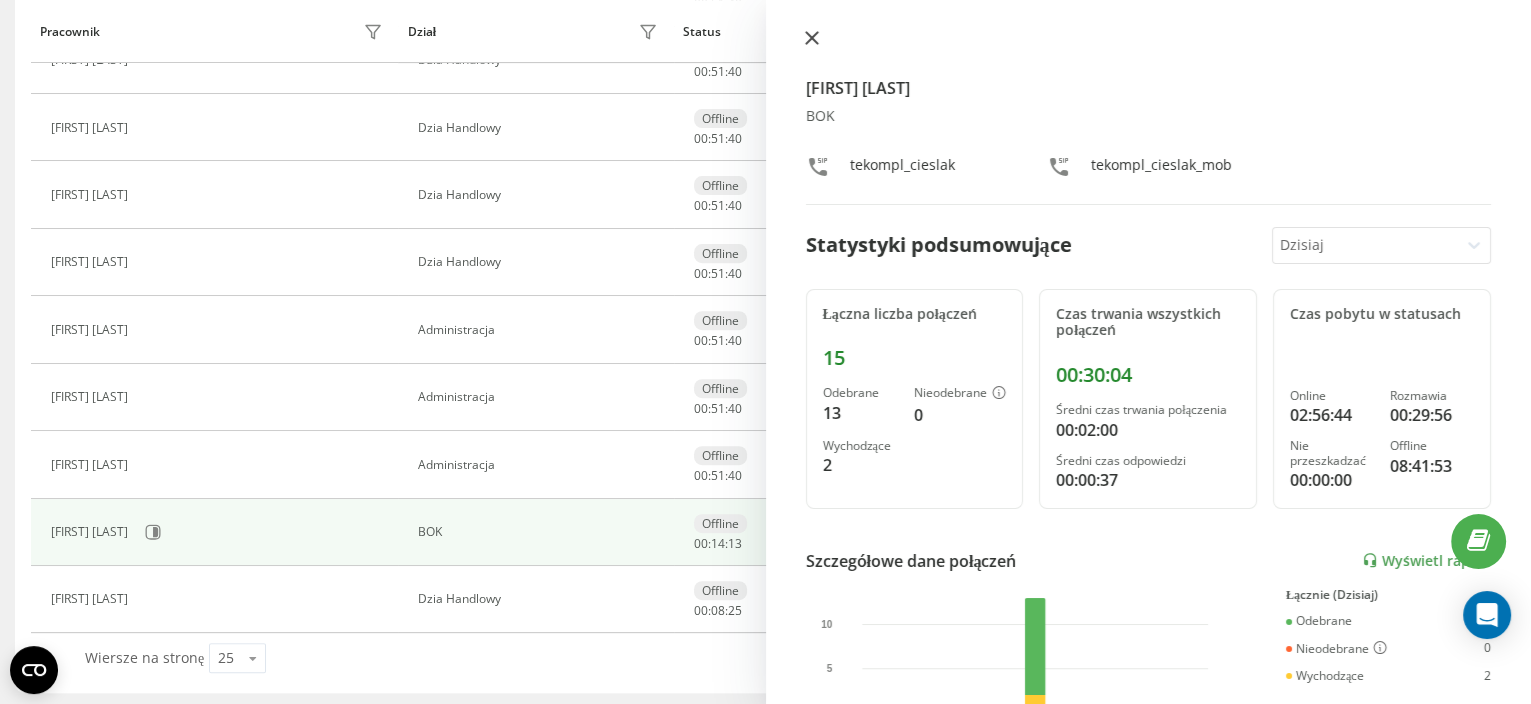 click on "Inga Cieślak BOK tekompl_cieslak tekompl_cieslak_mob Statystyki podsumowujące Dzisiaj Łączna liczba połączeń 15 Odebrane 13 Nieodebrane 0 Wychodzące 2 Czas trwania wszystkich połączeń 00:30:04 Średni czas trwania połączenia 00:02:00 Średni czas odpowiedzi 00:00:37 Czas pobytu w statusach Online 02:56:44 Rozmawia 00:29:56 Nie przeszkadzać 00:00:00 Offline 08:41:53 Szczegółowe dane połączeń Wyświetl raport 5 sie 0 5 10 Łącznie (Dzisiaj) Odebrane 13 Nieodebrane 0 Wychodzące 2   Wyświetl szczegóły Szczegółowe dane o statusie 5 sie Łącznie (Dzisiaj) Online 02:56:44 Rozmawia 00:29:56 Nie przeszkadzać 00:00:00 Offline 08:41:53   Wyświetl szczegóły" at bounding box center (1149, 352) 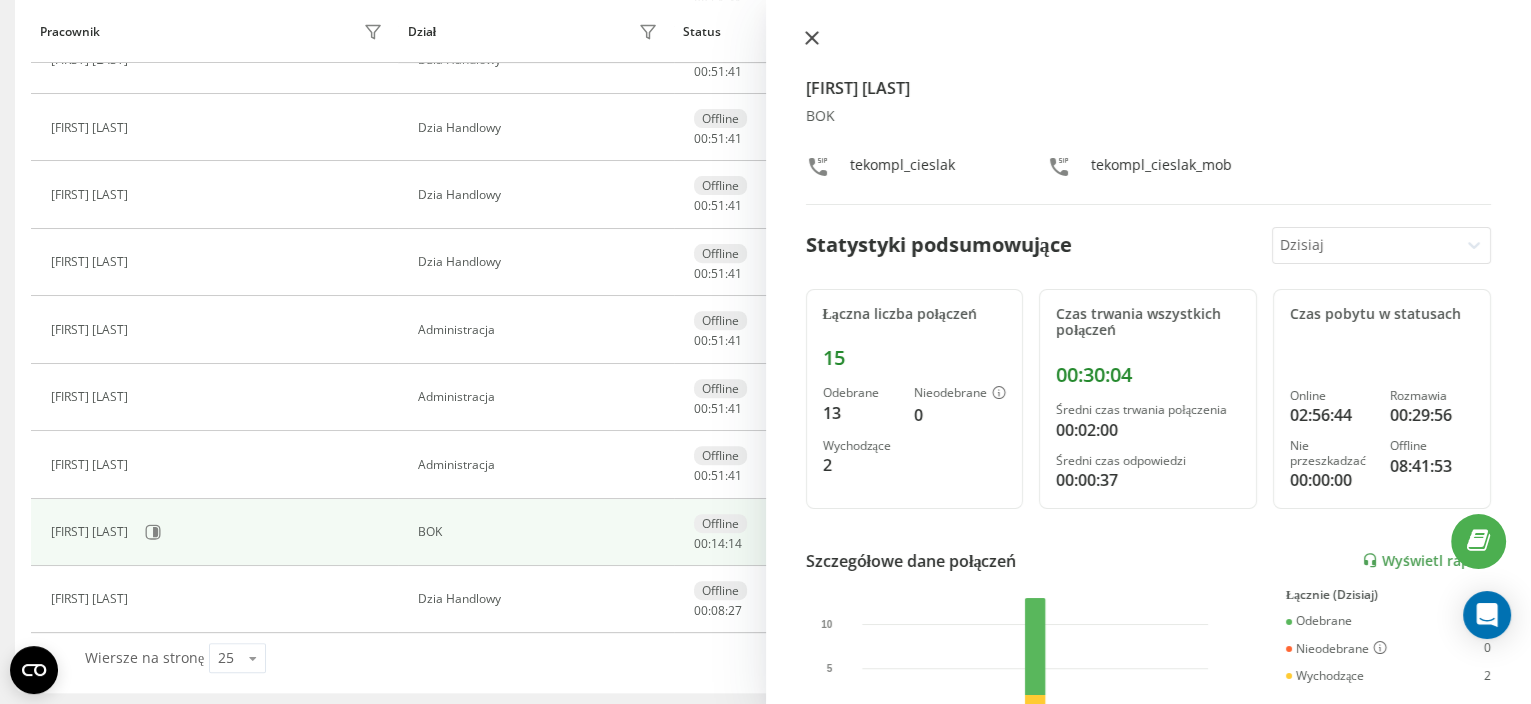 drag, startPoint x: 817, startPoint y: 53, endPoint x: 816, endPoint y: 32, distance: 21.023796 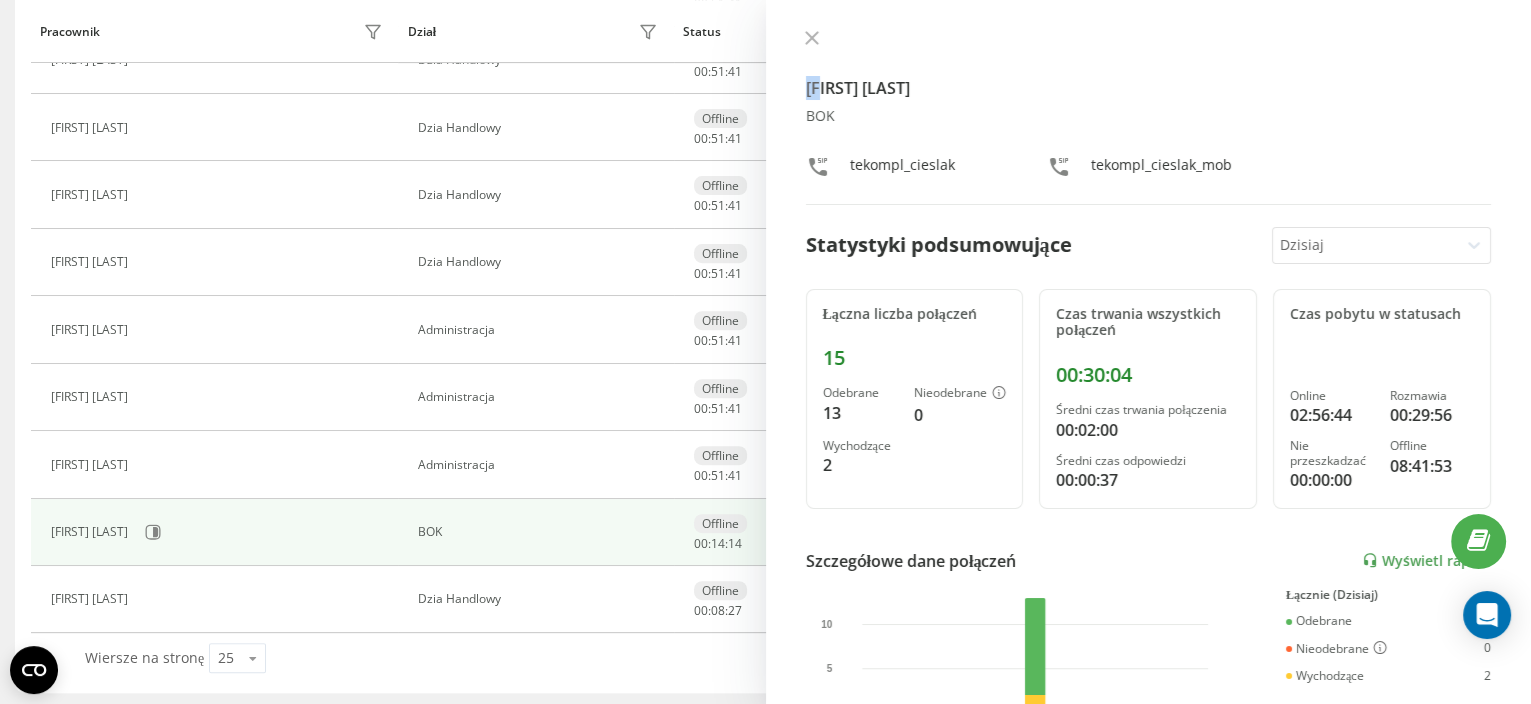 click 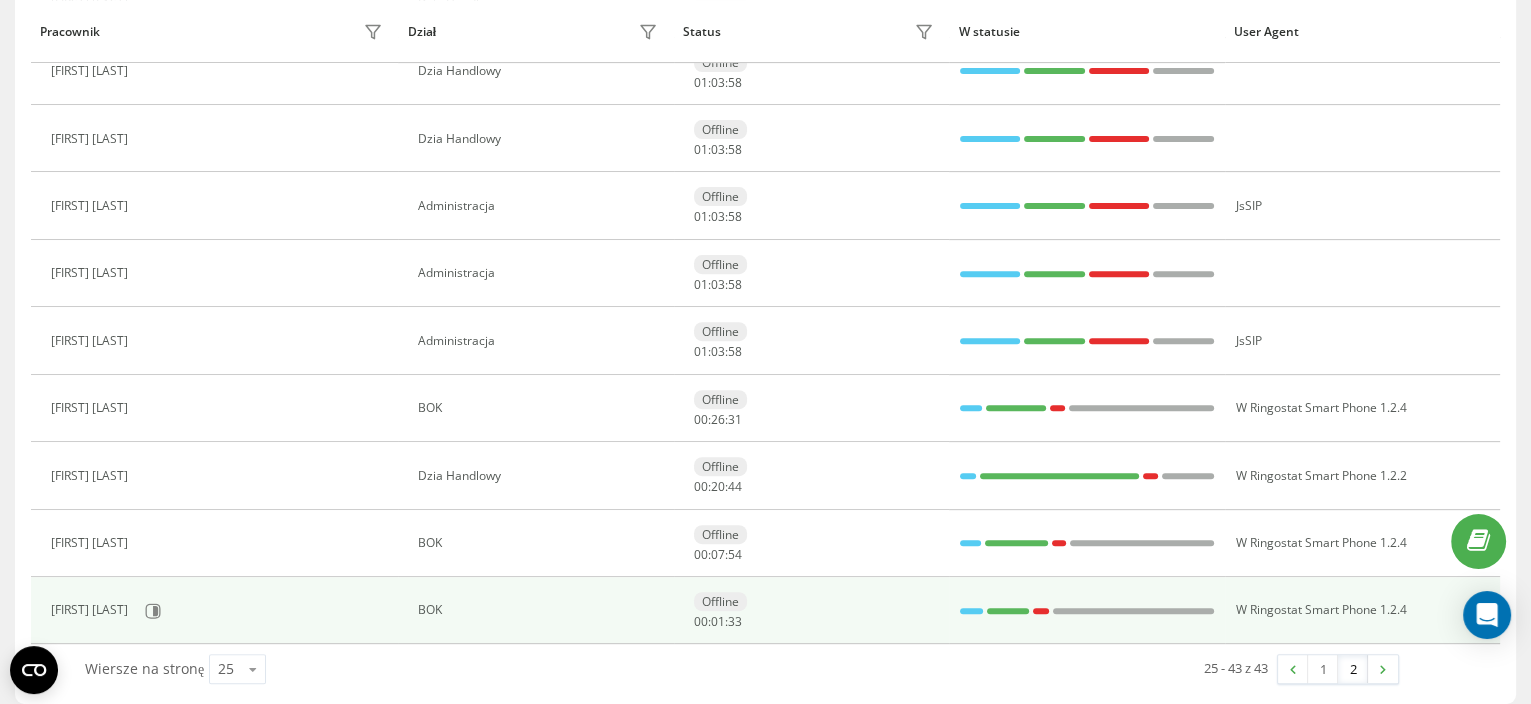 scroll, scrollTop: 888, scrollLeft: 0, axis: vertical 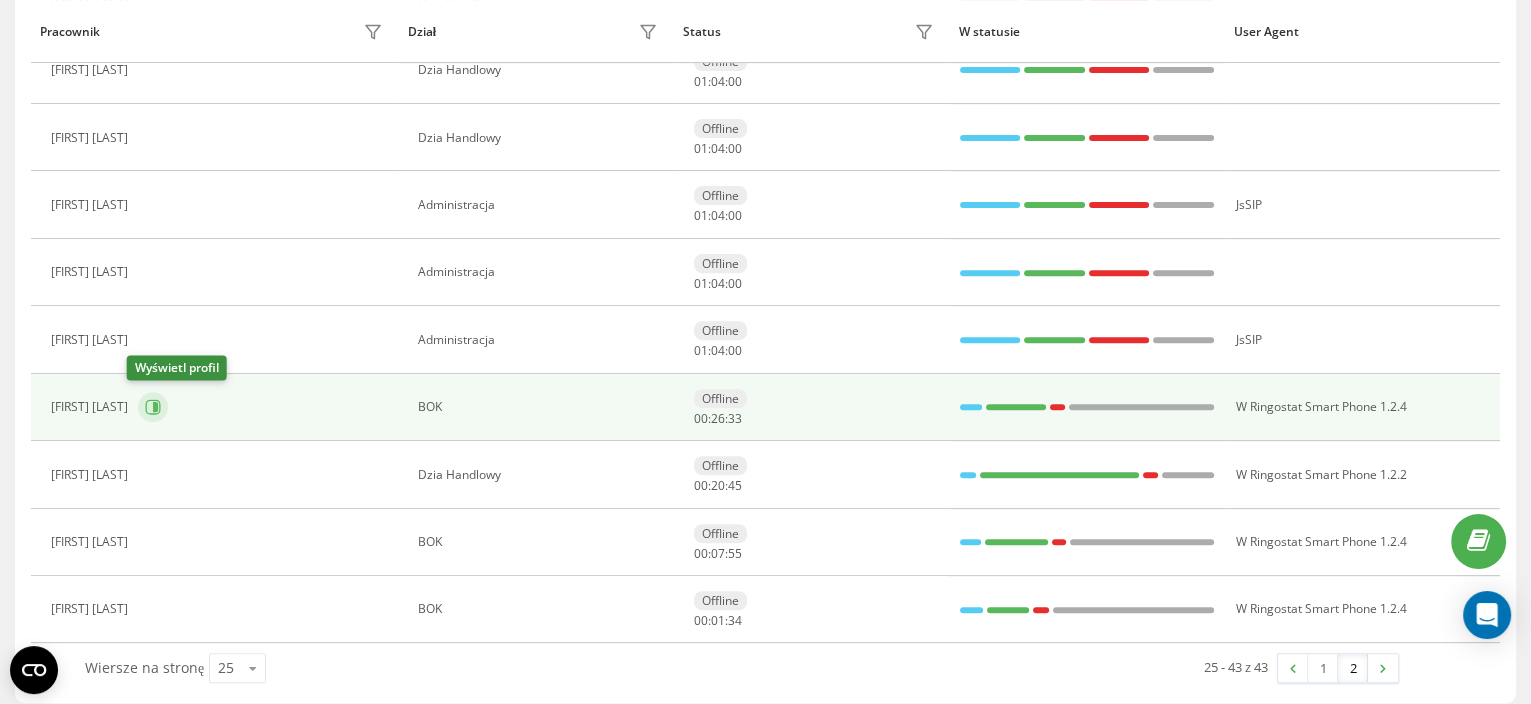 click 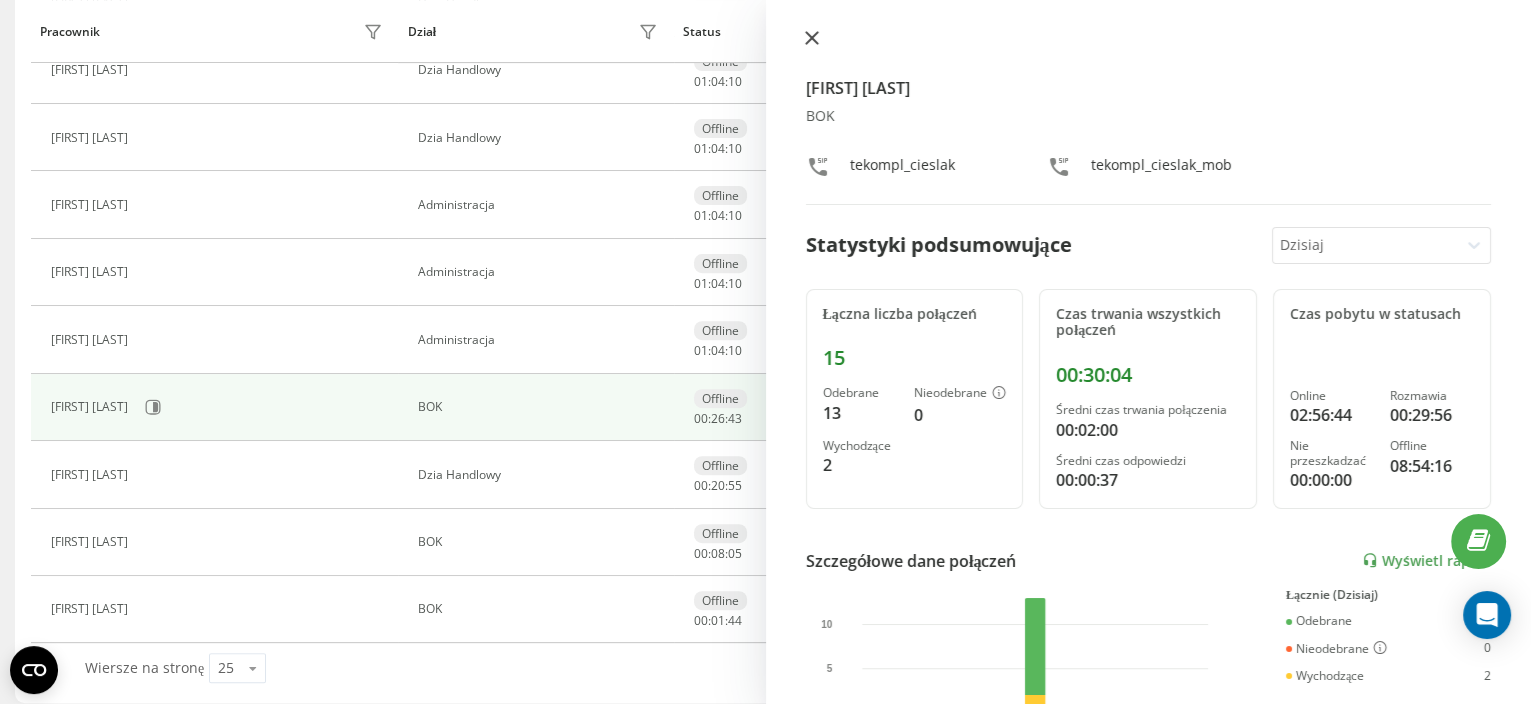 click at bounding box center [812, 39] 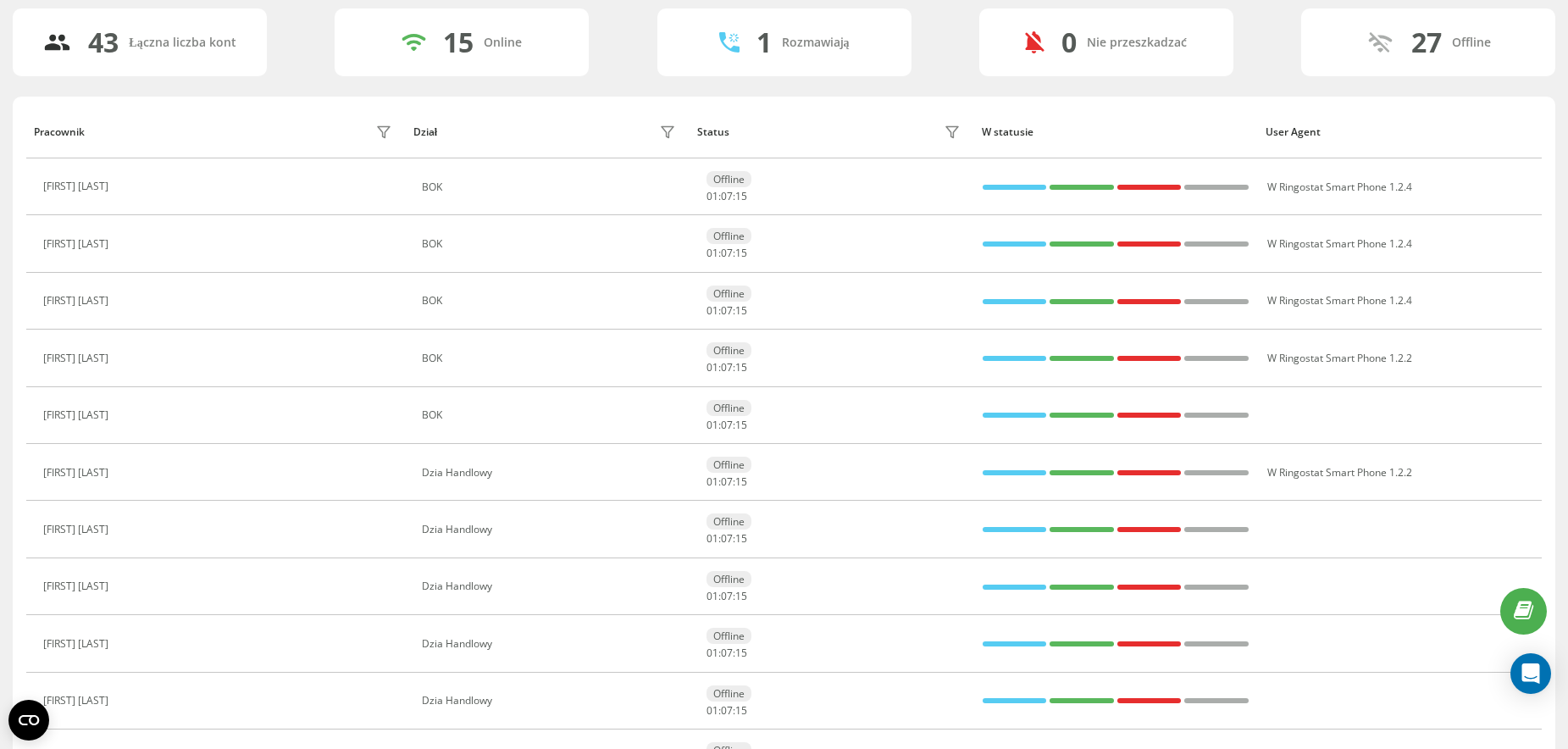 scroll, scrollTop: 0, scrollLeft: 0, axis: both 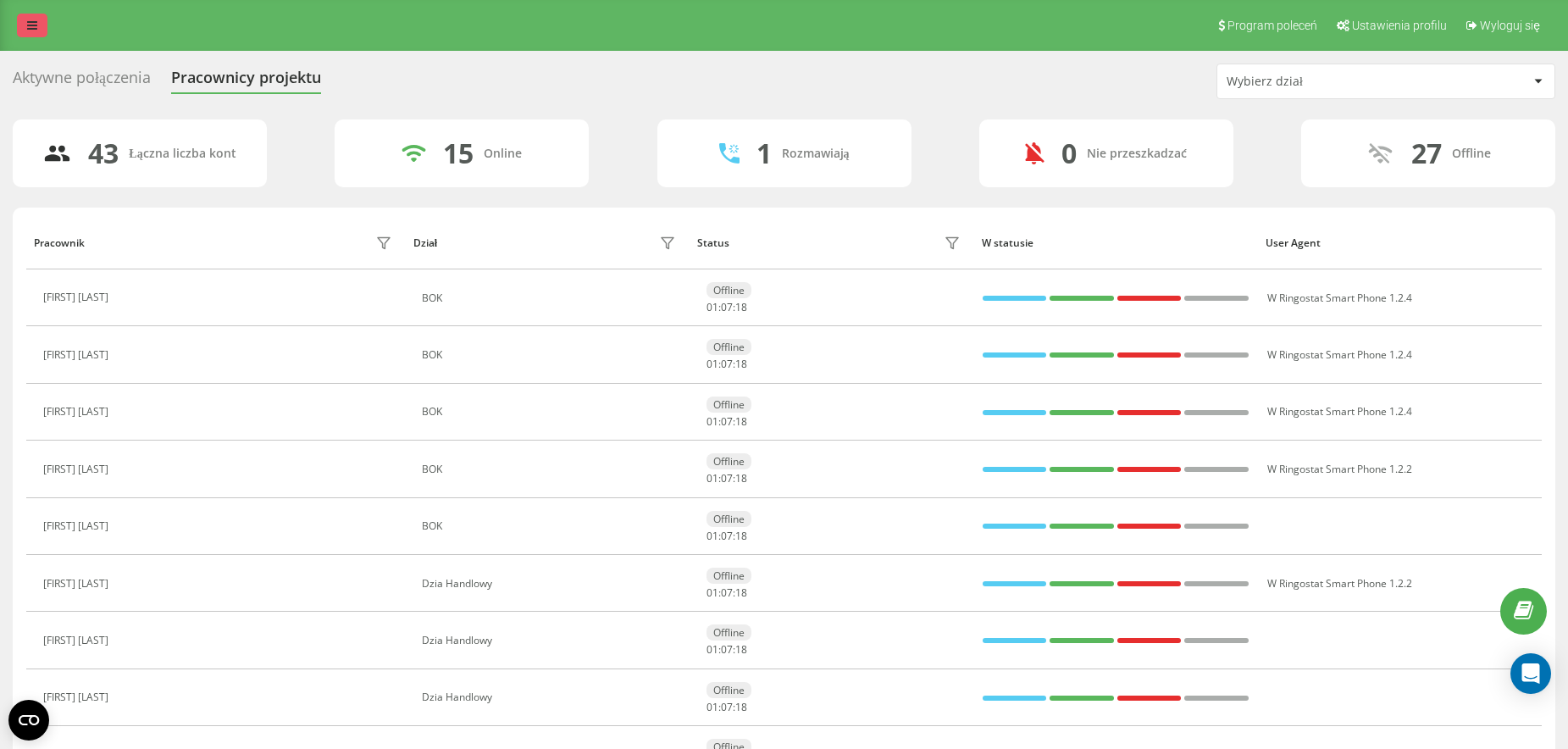 click at bounding box center (32, 25) 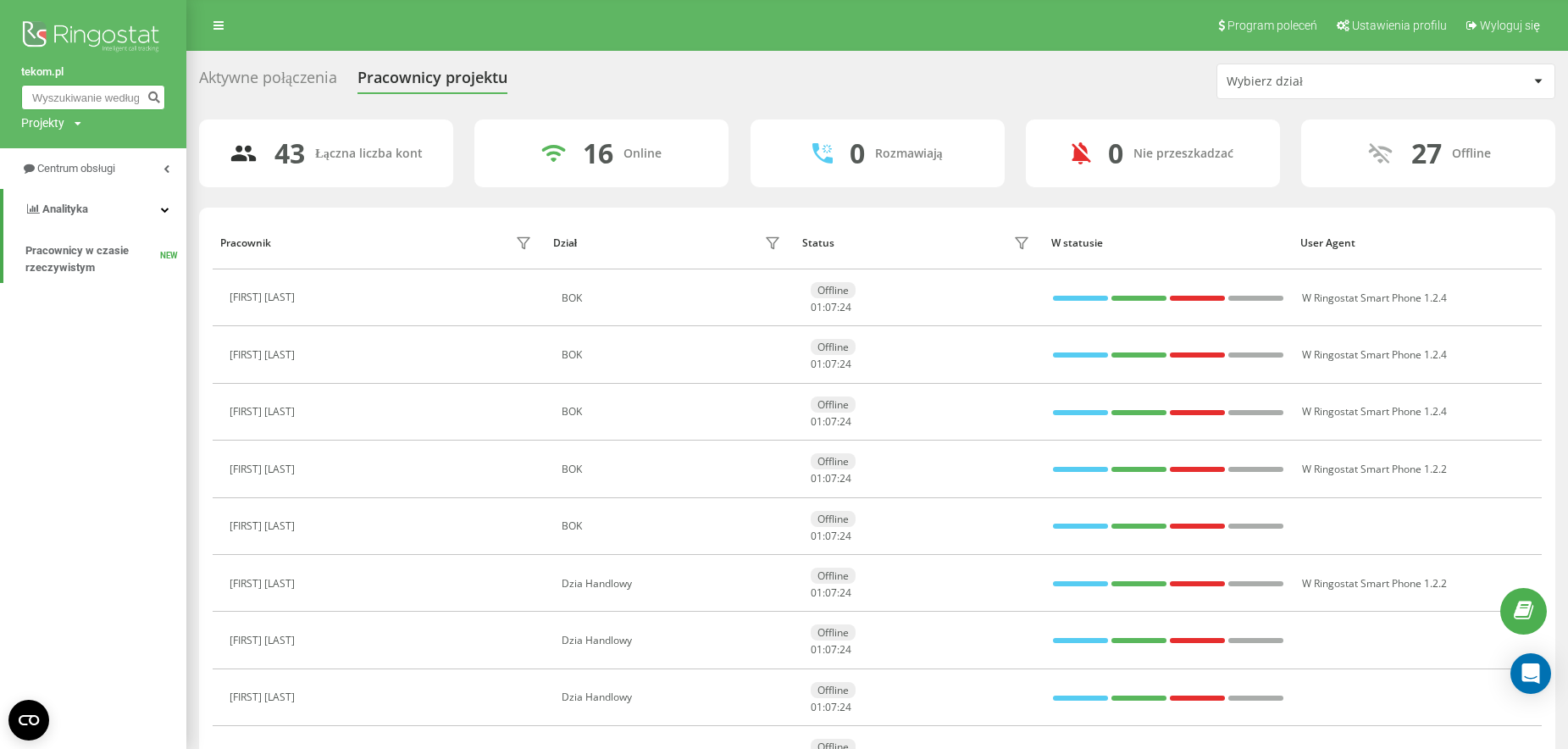 click at bounding box center [93, 97] 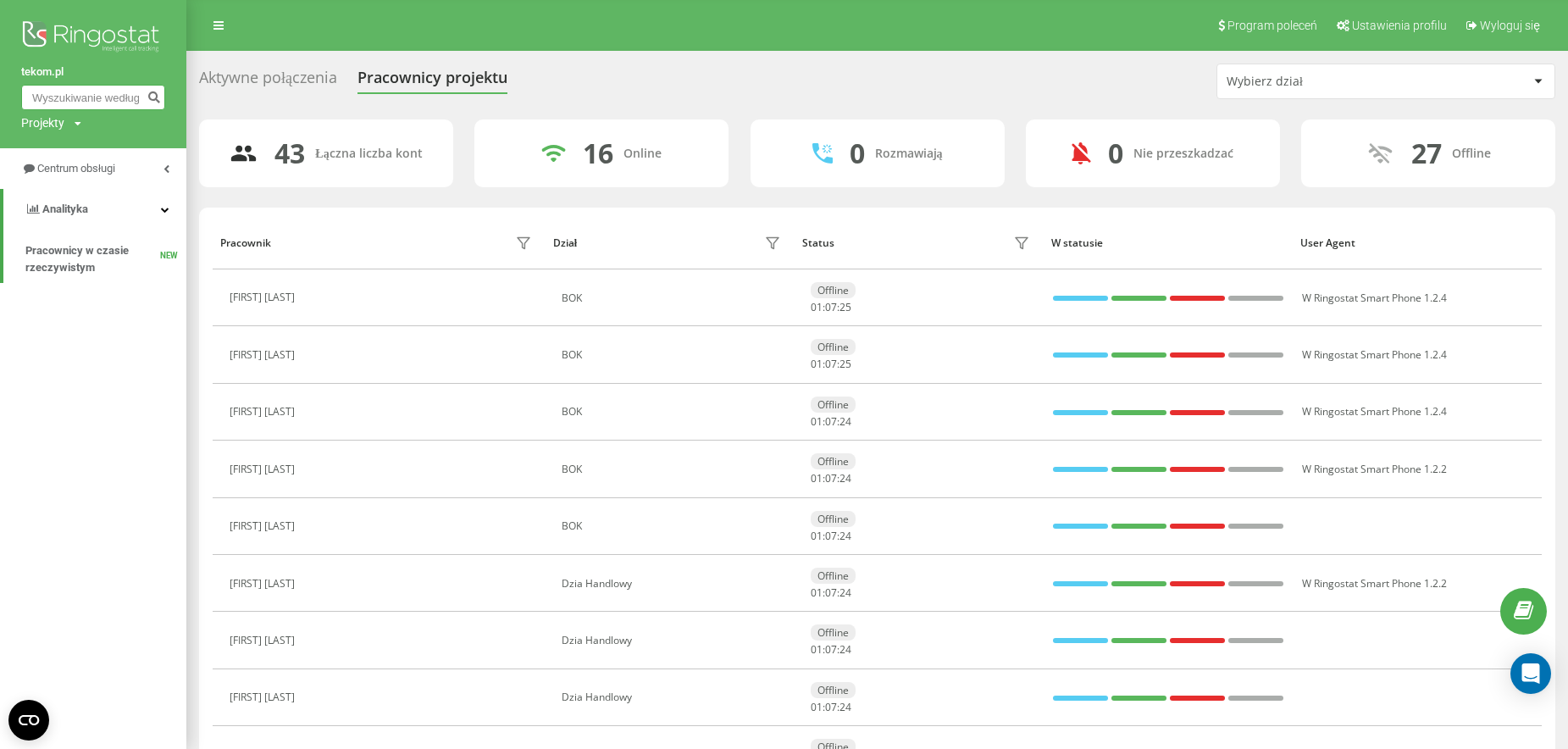 paste on "669971240" 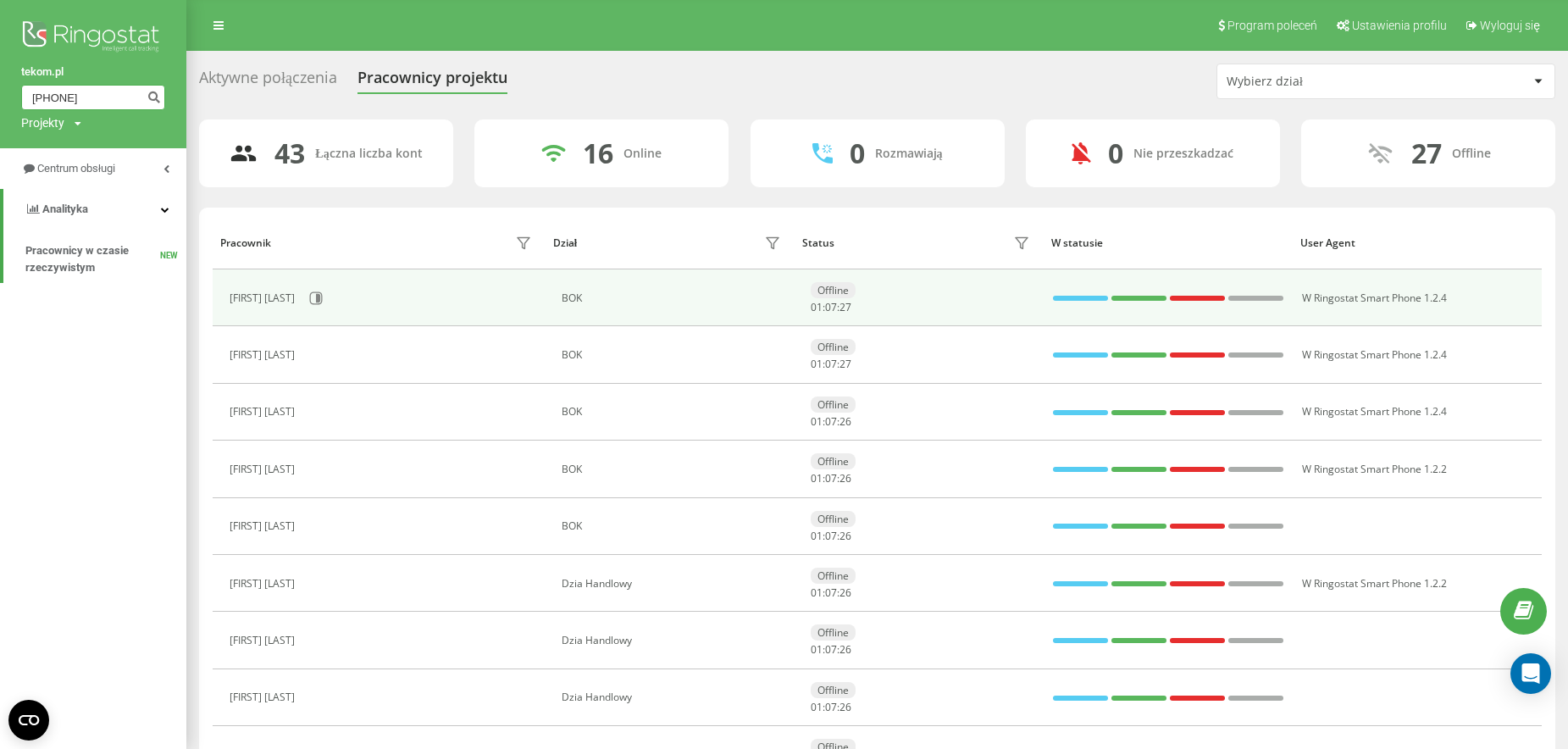 type on "669971240" 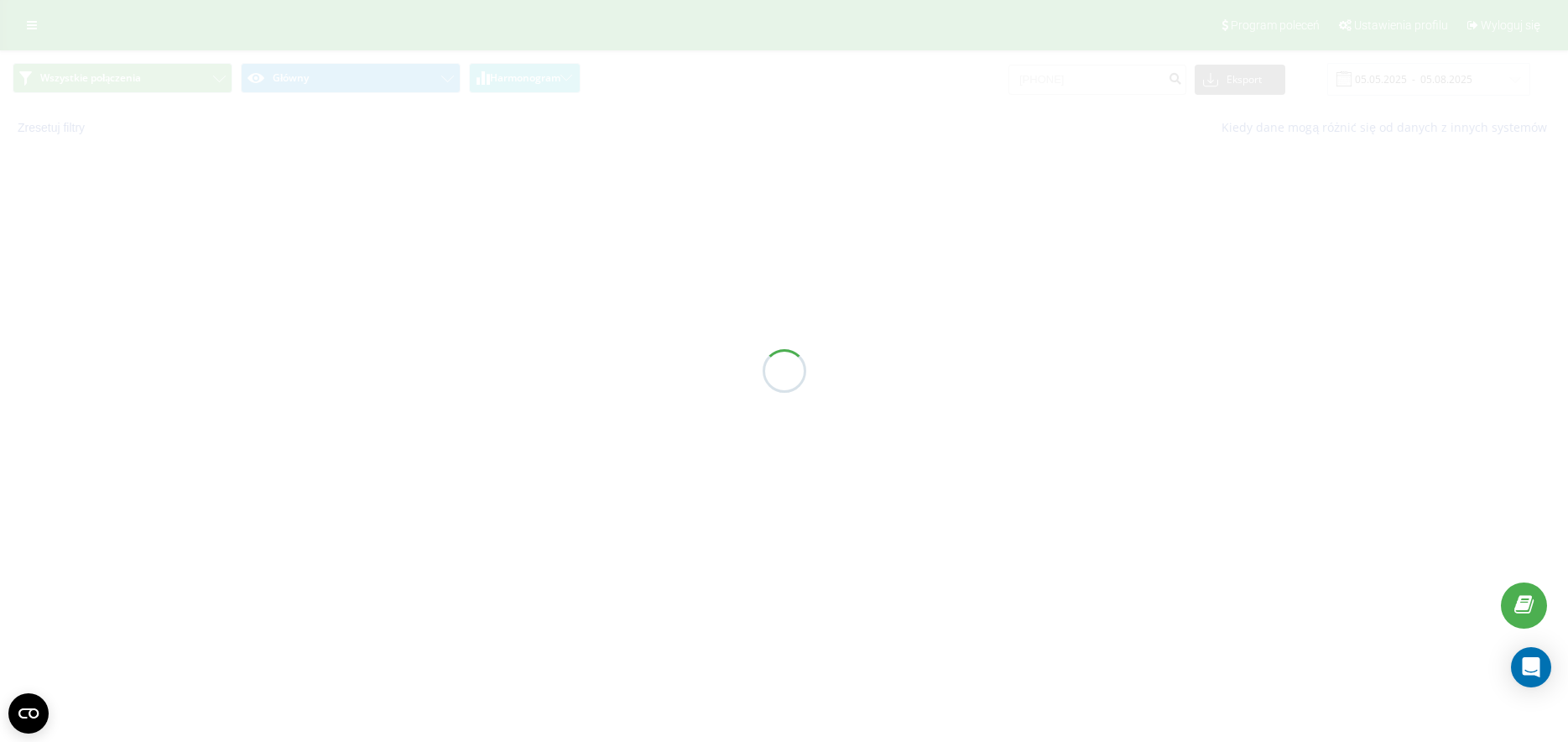 scroll, scrollTop: 0, scrollLeft: 0, axis: both 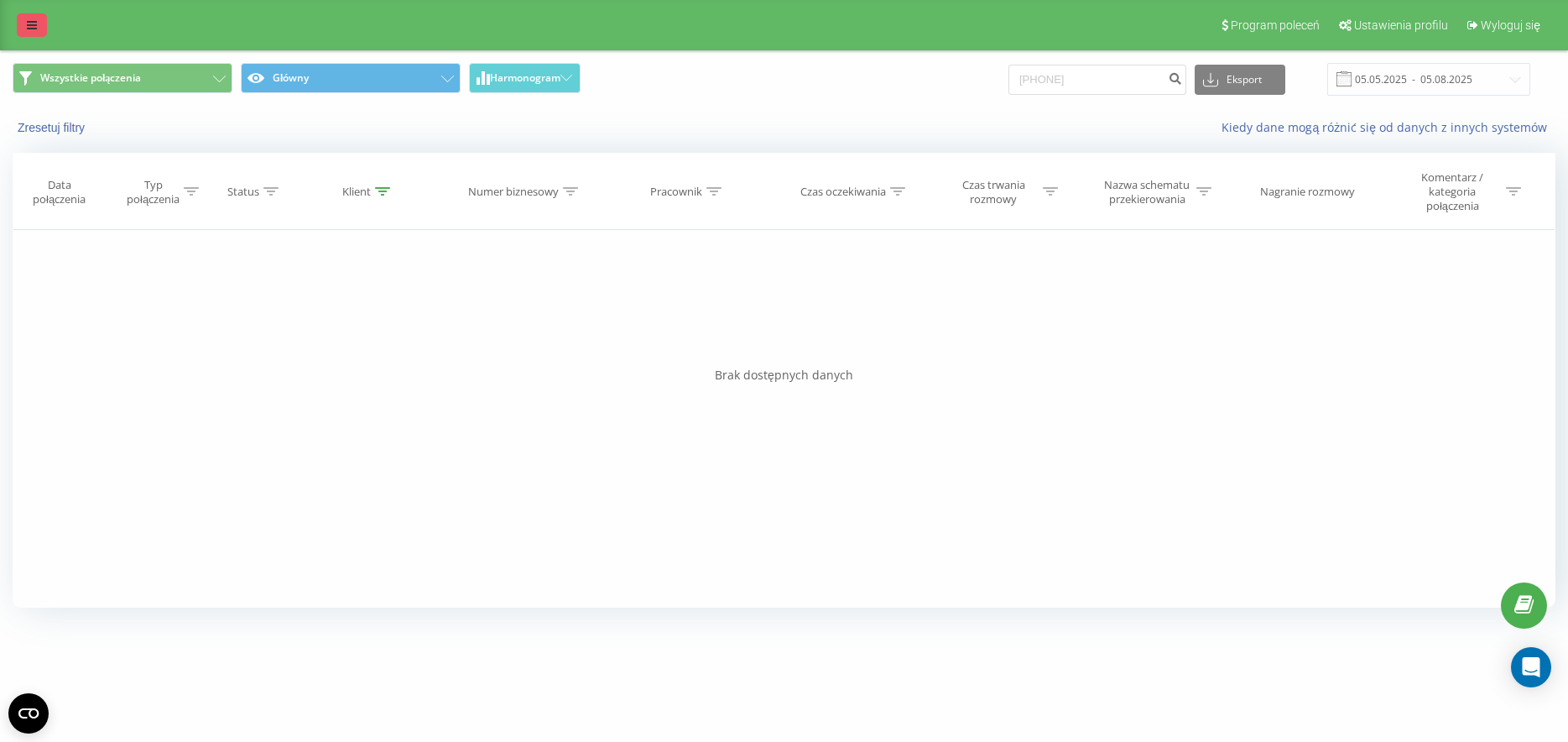 click at bounding box center [32, 25] 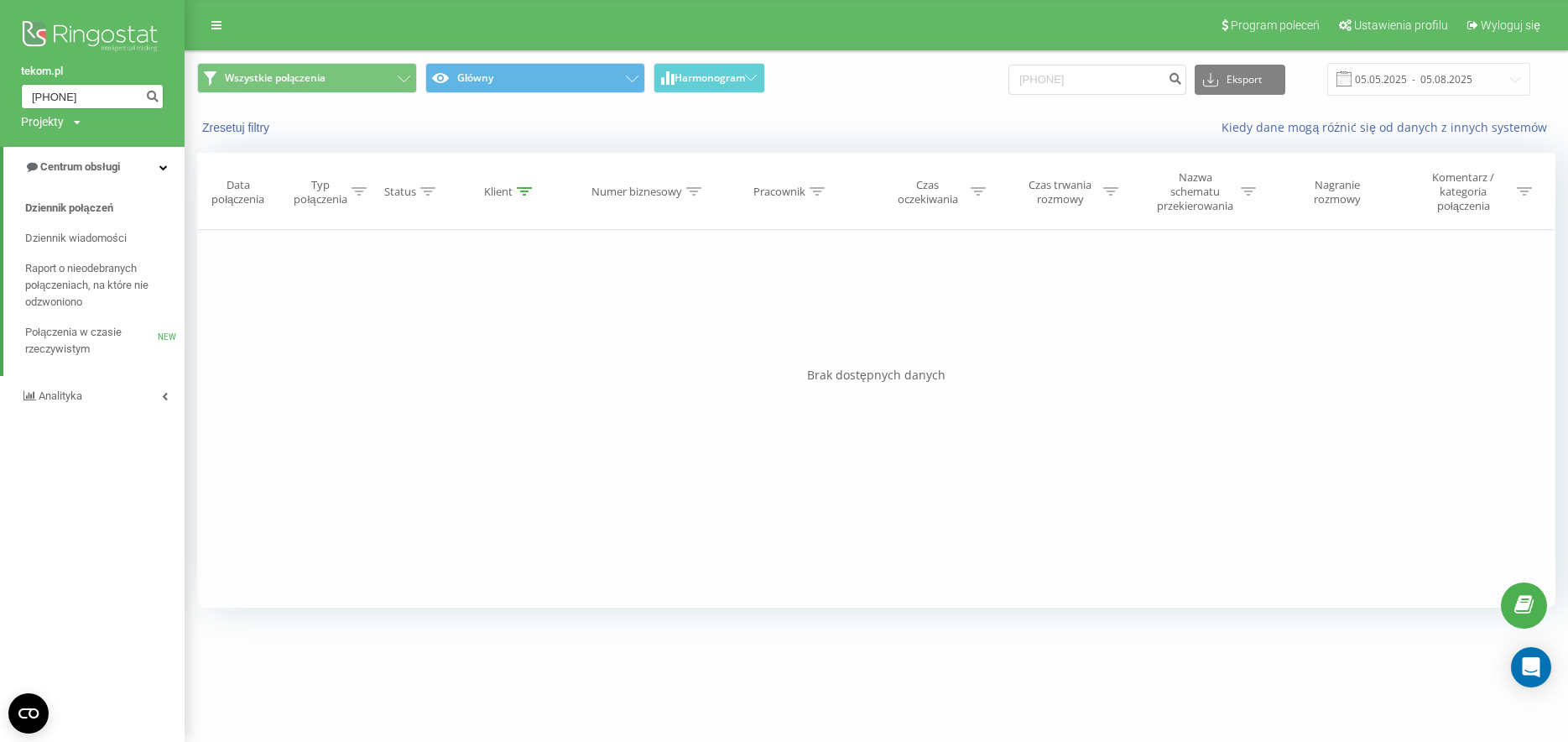 click on "[PHONE]" at bounding box center (92, 97) 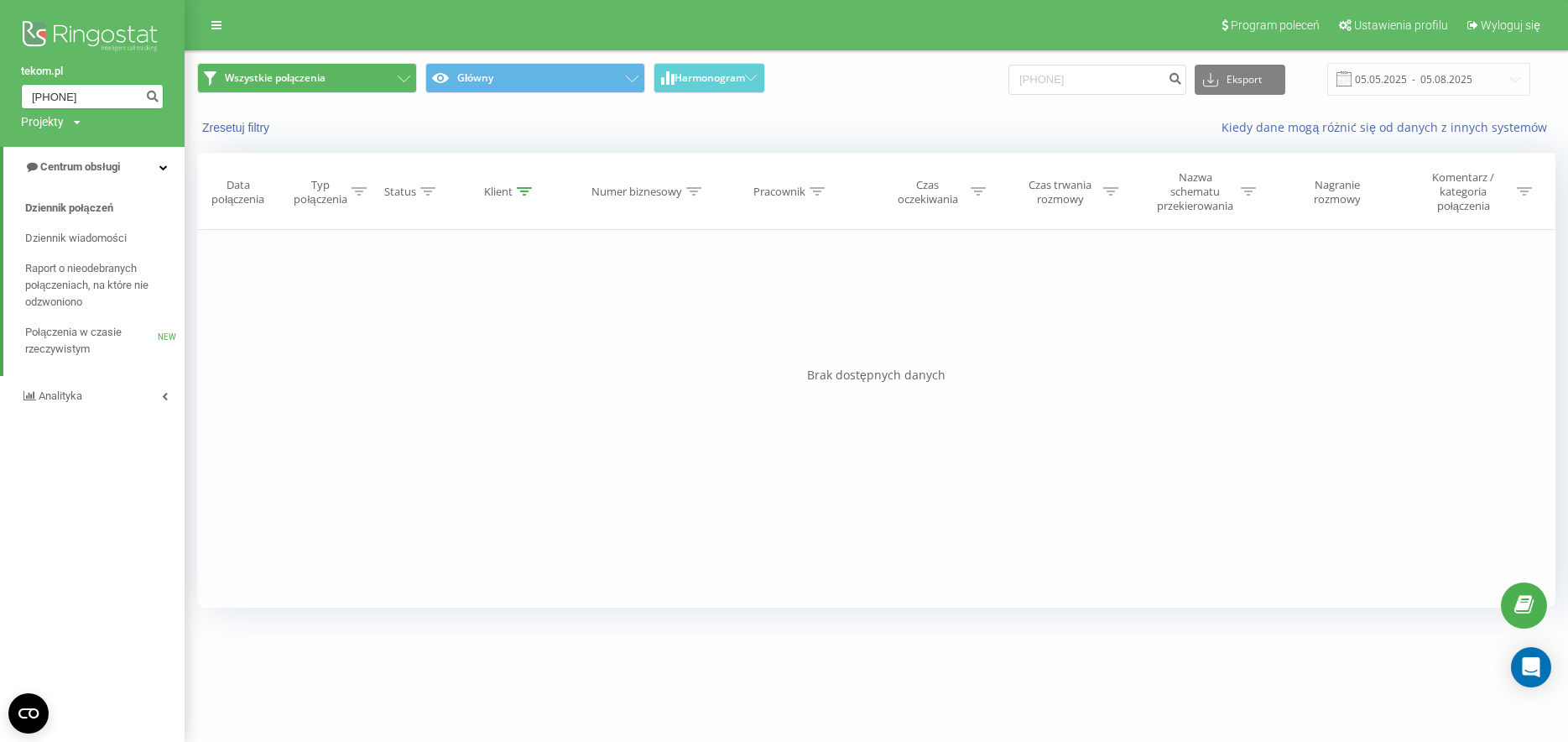 type on "697988007" 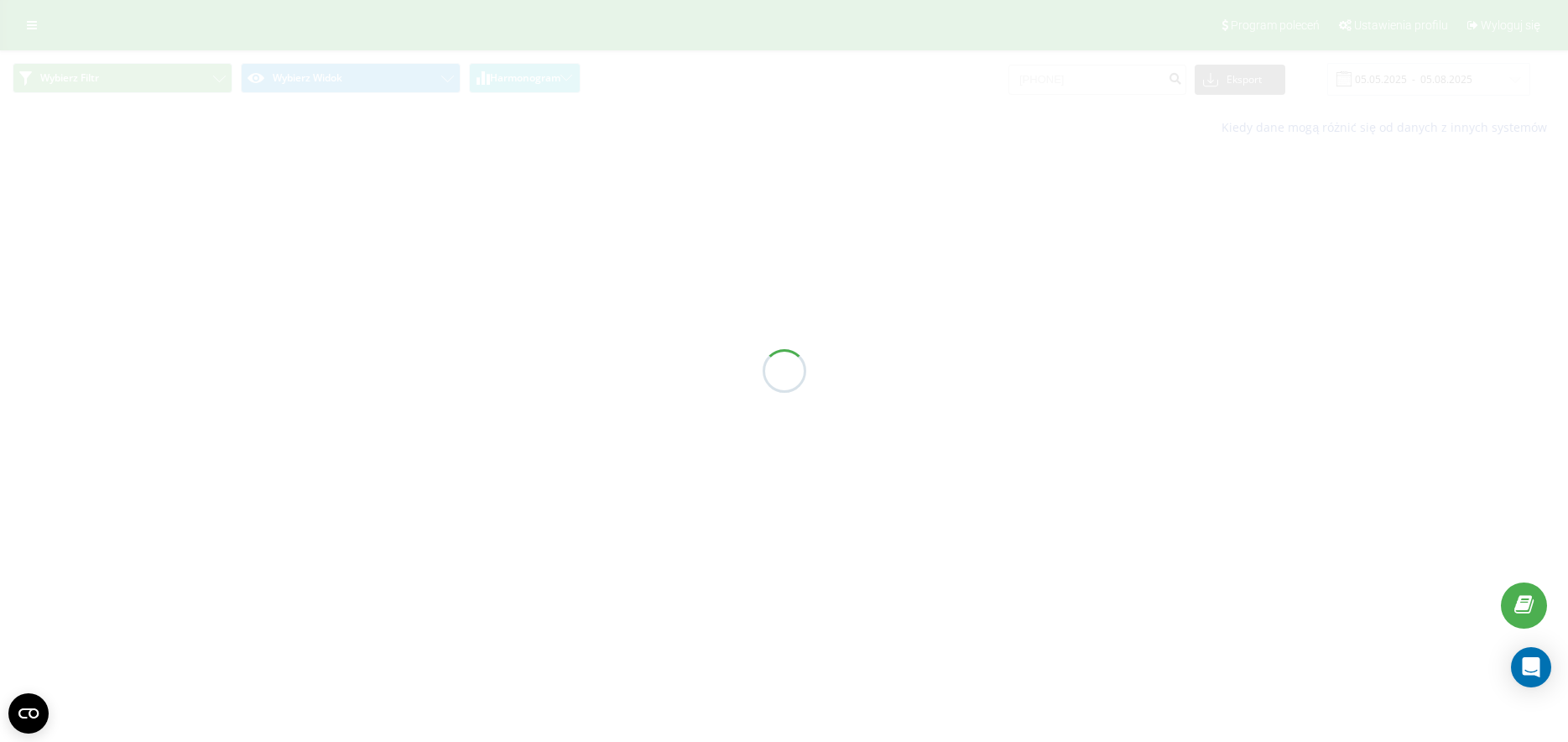 scroll, scrollTop: 0, scrollLeft: 0, axis: both 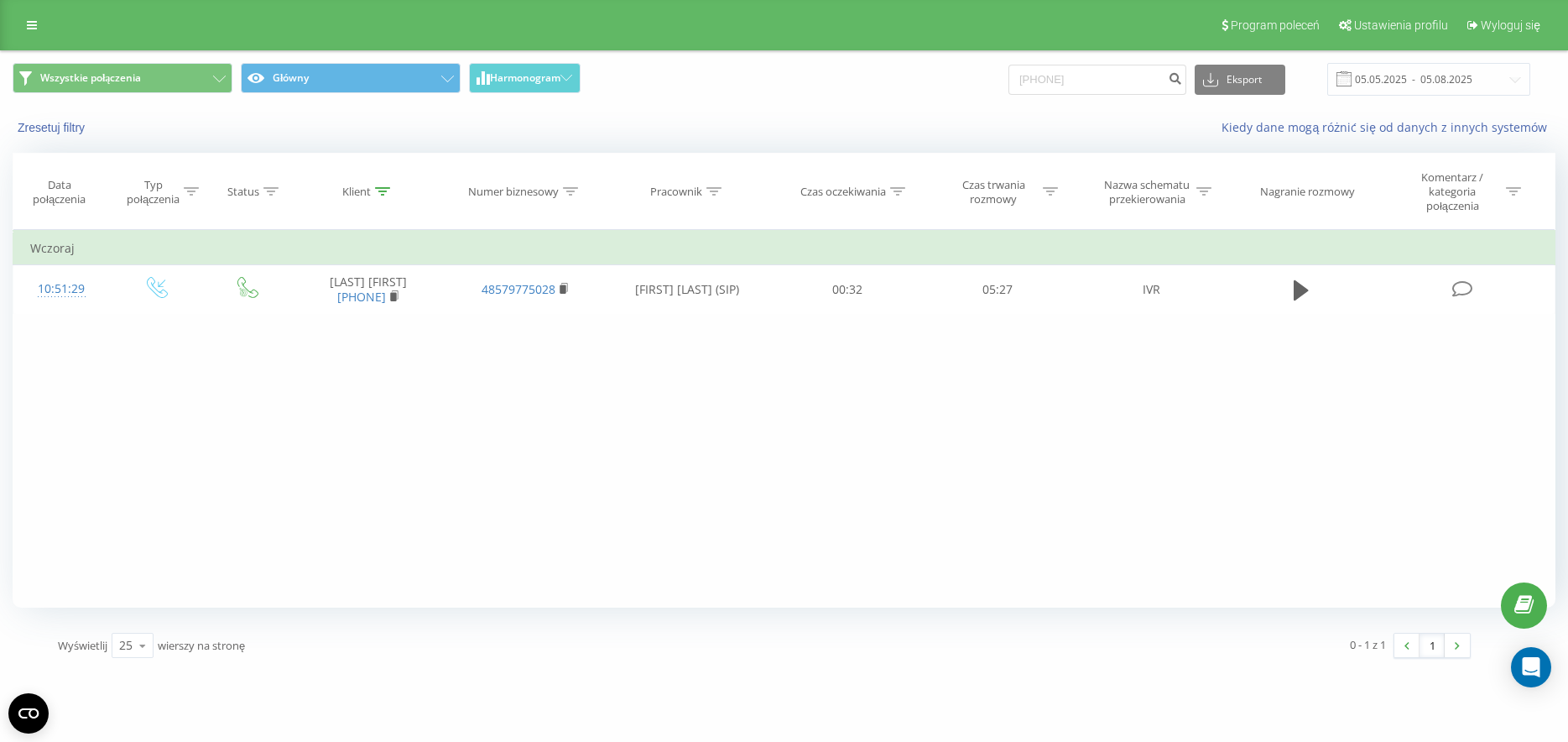 click on "Wczoraj" at bounding box center [784, 248] 